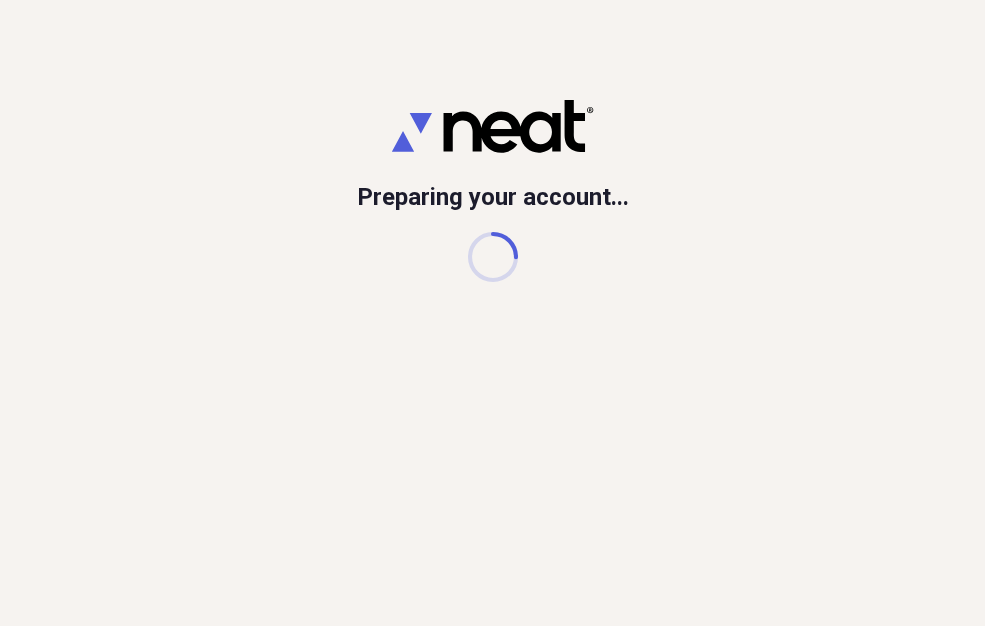scroll, scrollTop: 0, scrollLeft: 0, axis: both 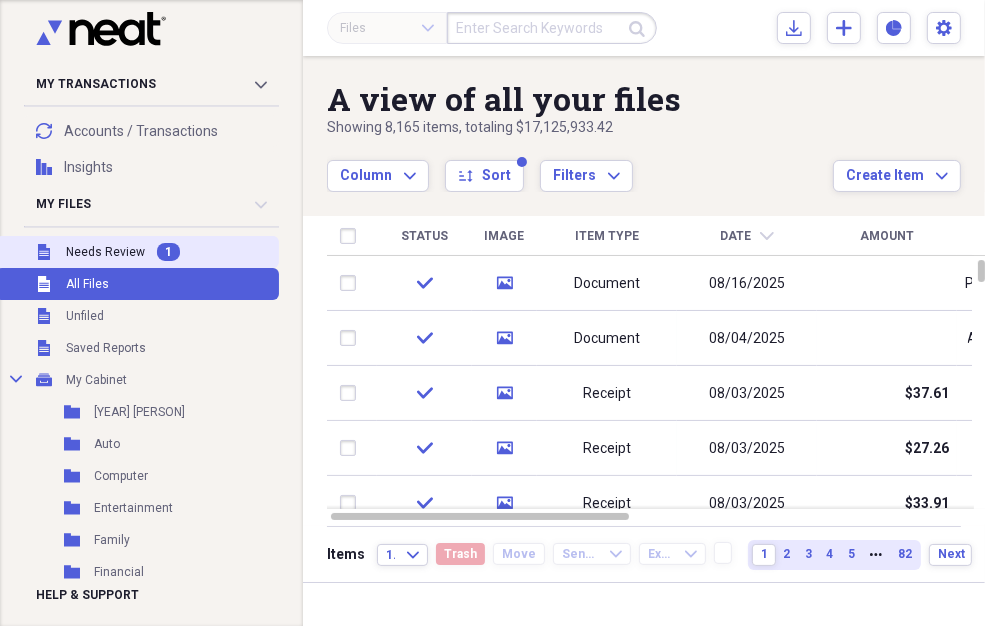 click on "Needs Review" at bounding box center [105, 252] 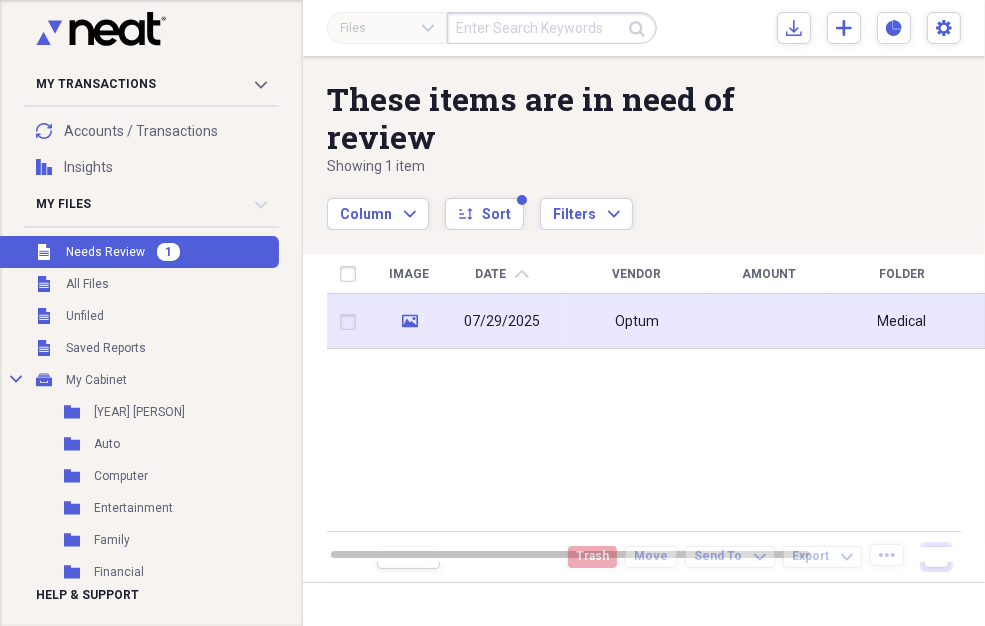 click on "Optum" at bounding box center [637, 321] 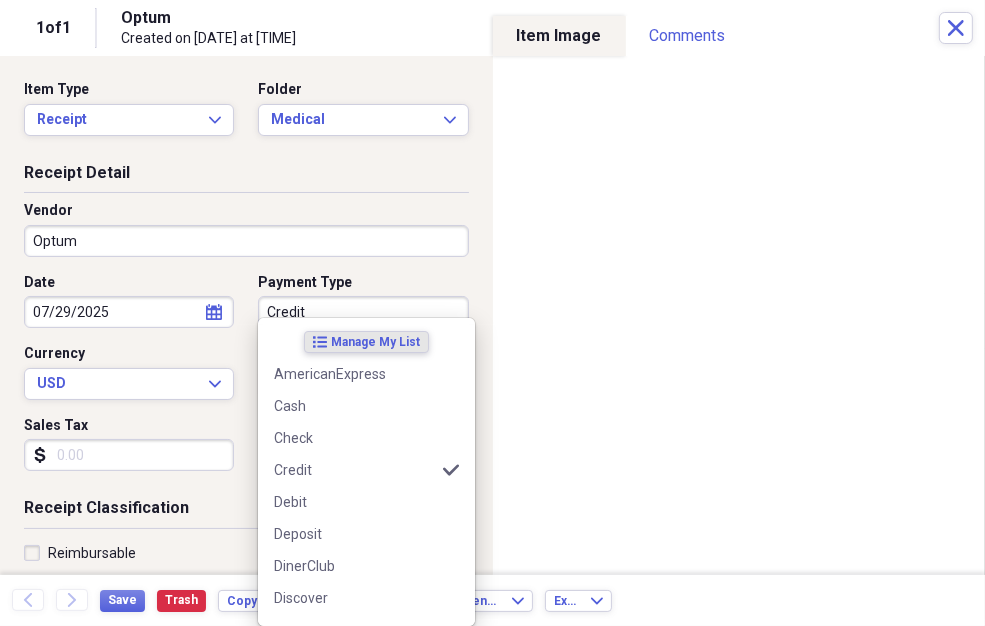 click on "Credit" at bounding box center [363, 312] 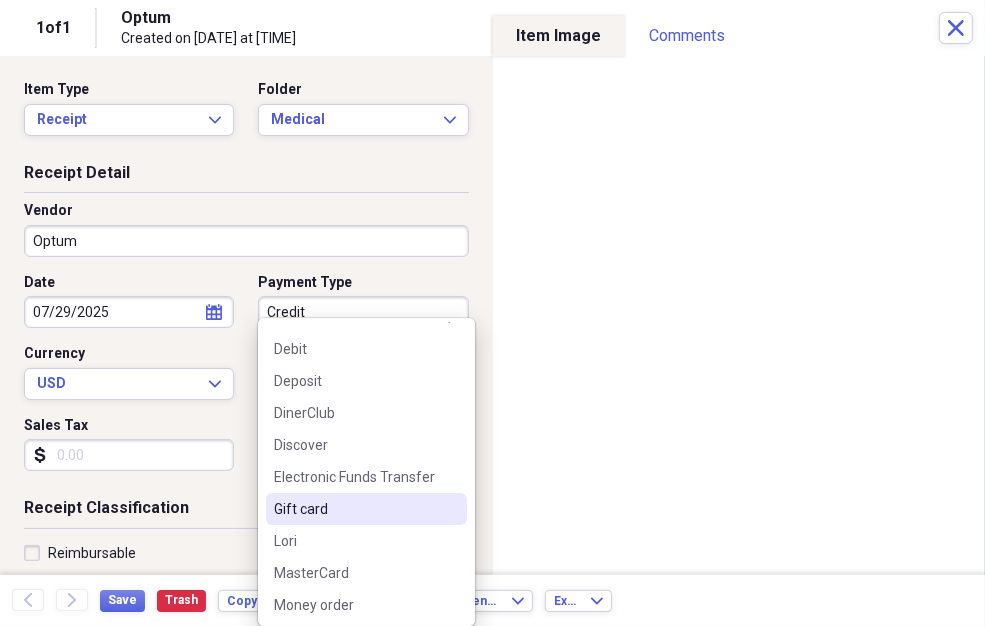 scroll, scrollTop: 306, scrollLeft: 0, axis: vertical 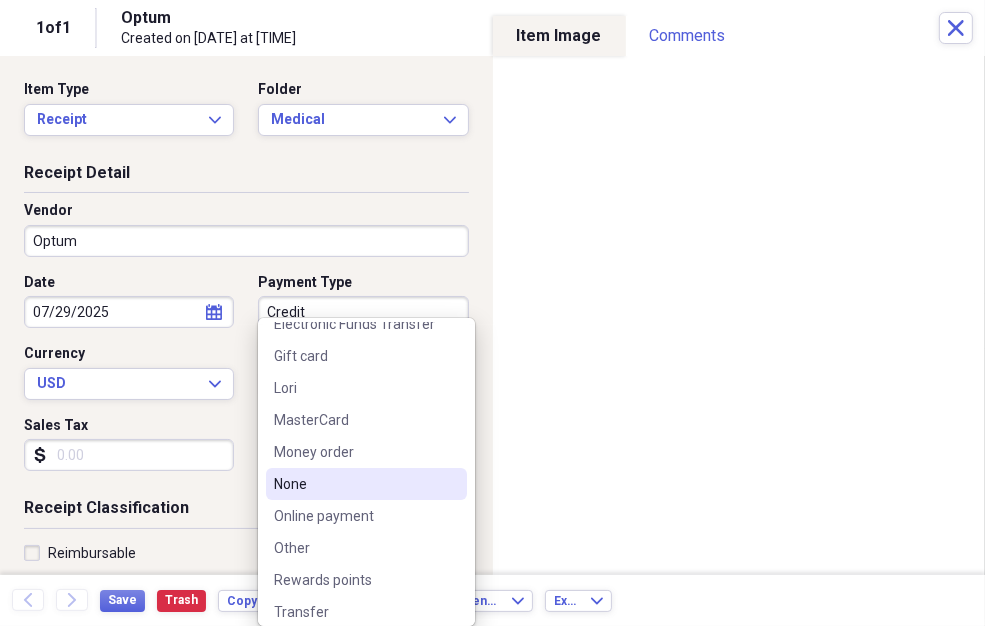 click on "None" at bounding box center [354, 484] 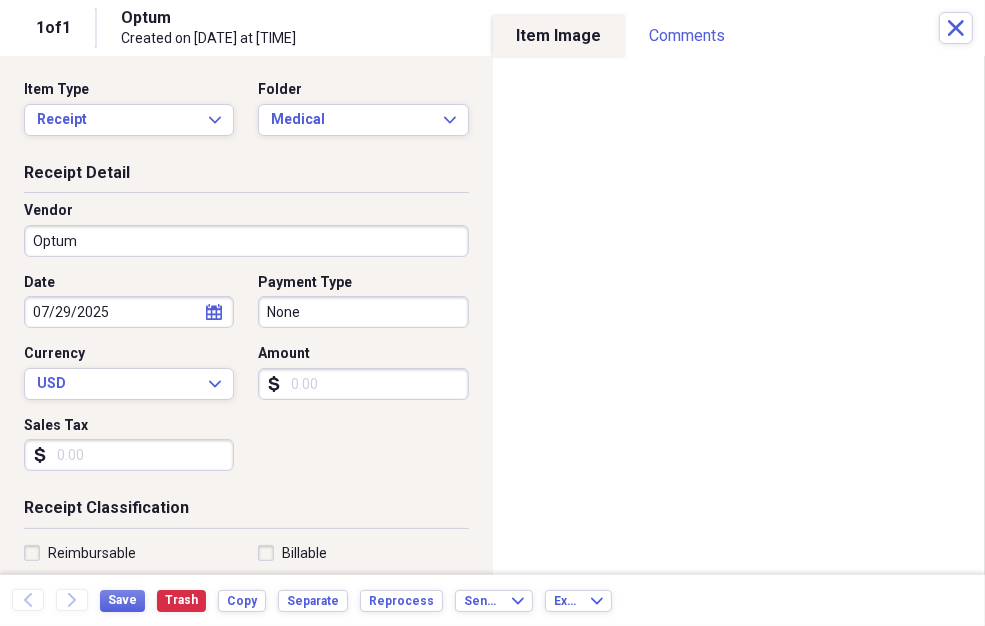 click on "Amount" at bounding box center (363, 384) 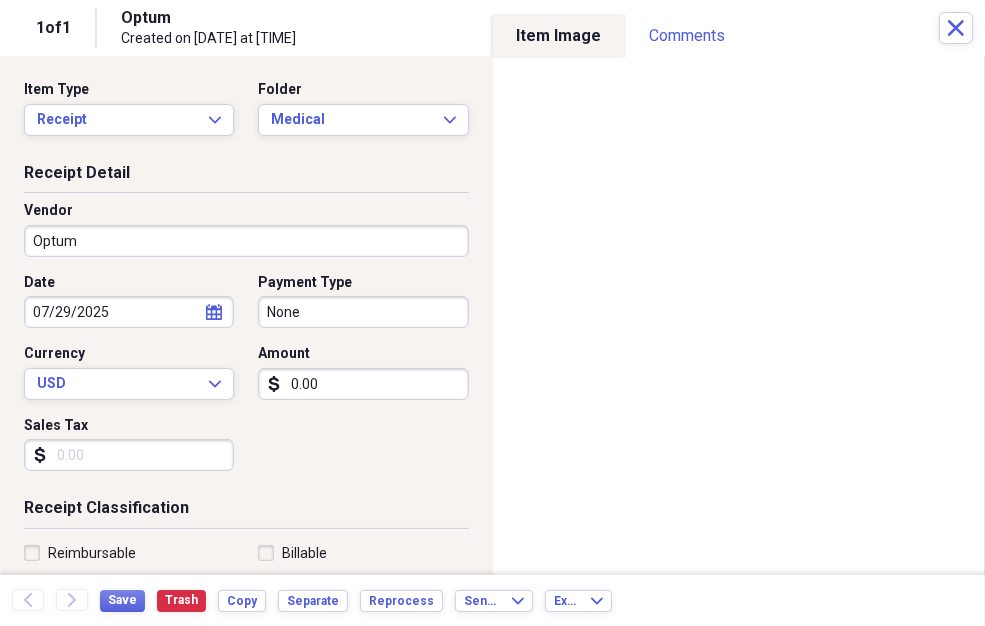 type on "0.00" 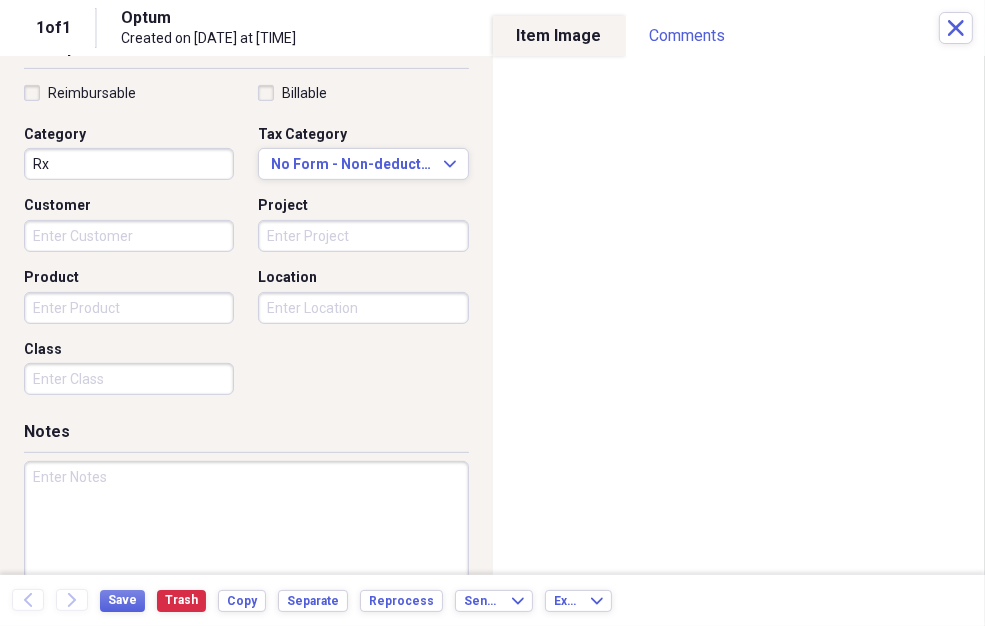 scroll, scrollTop: 499, scrollLeft: 0, axis: vertical 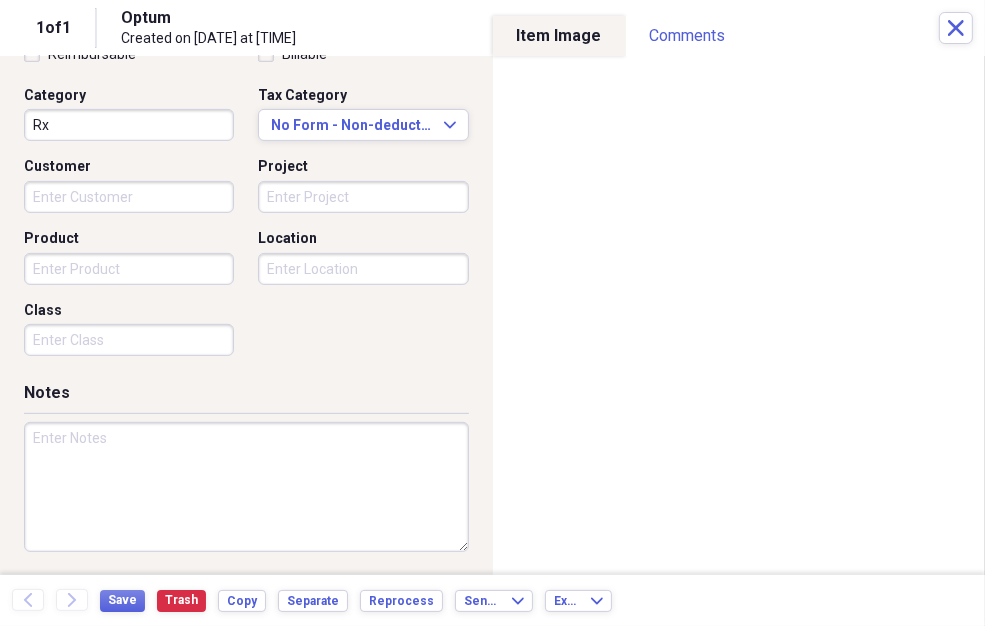 click at bounding box center [246, 487] 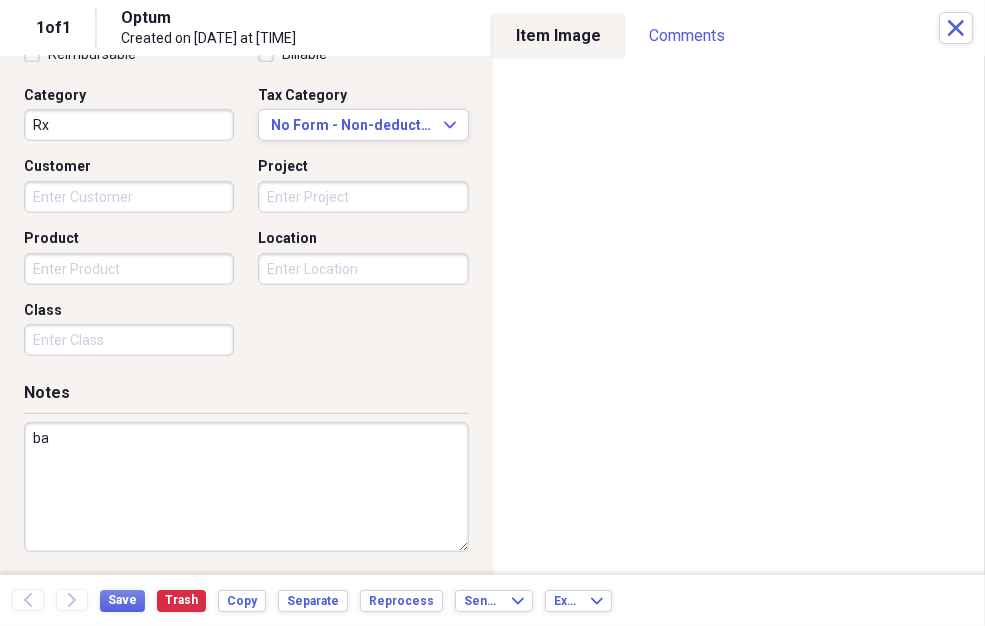 type on "b" 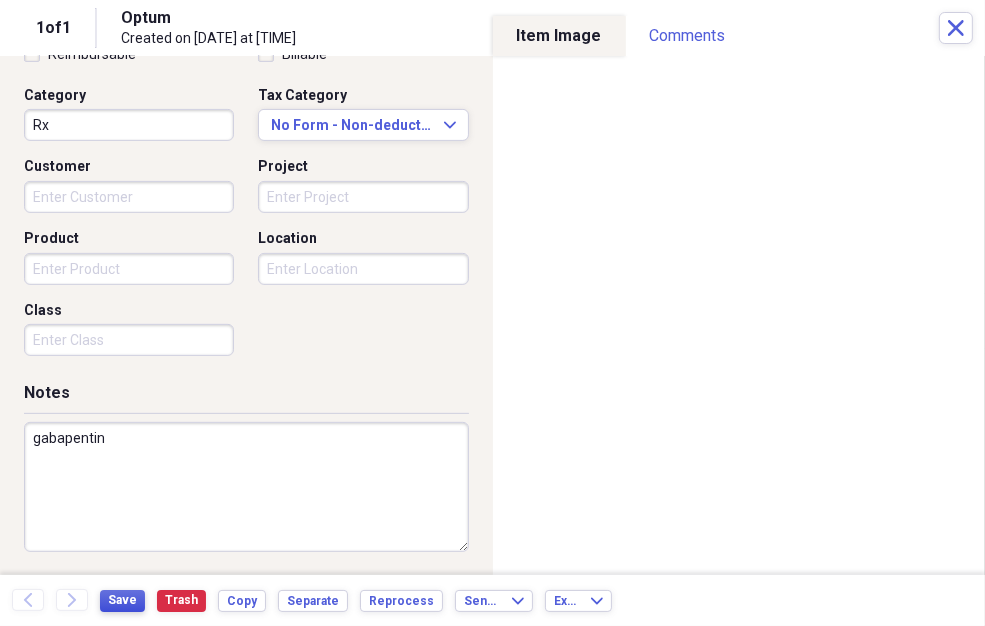 type on "gabapentin" 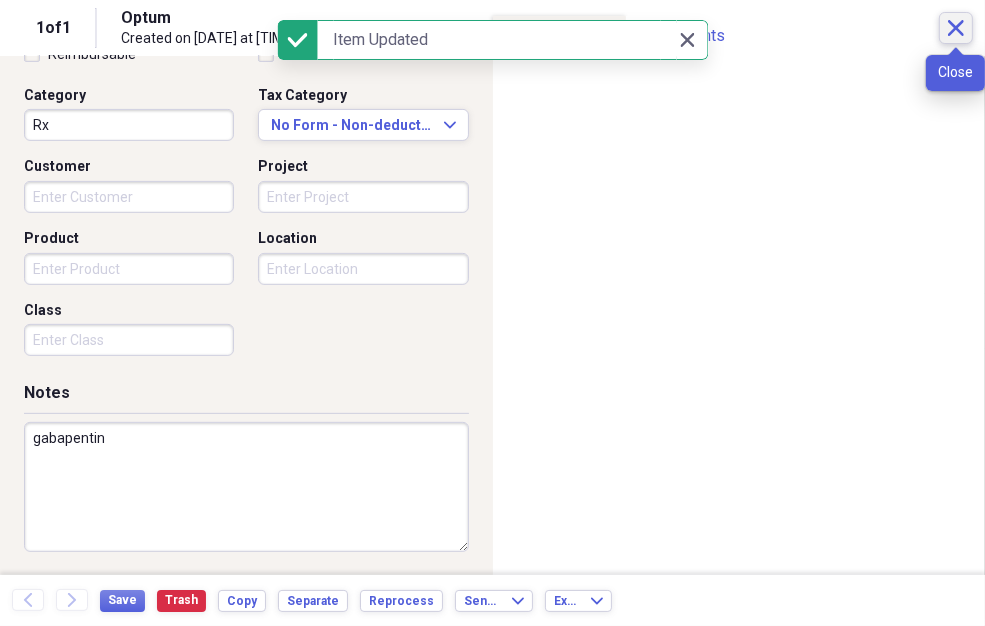 click on "Close" 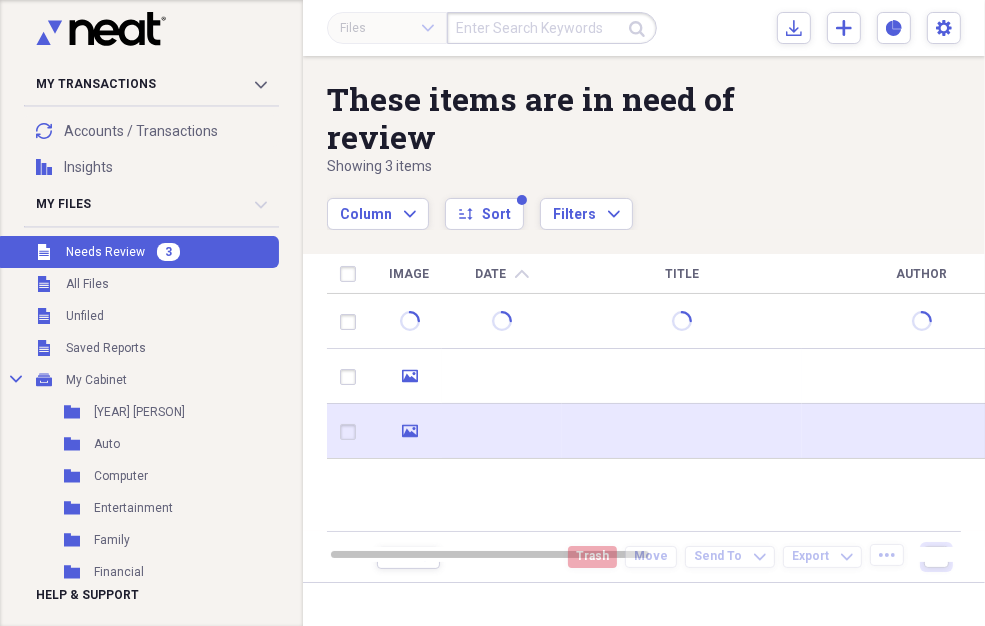 click at bounding box center [502, 431] 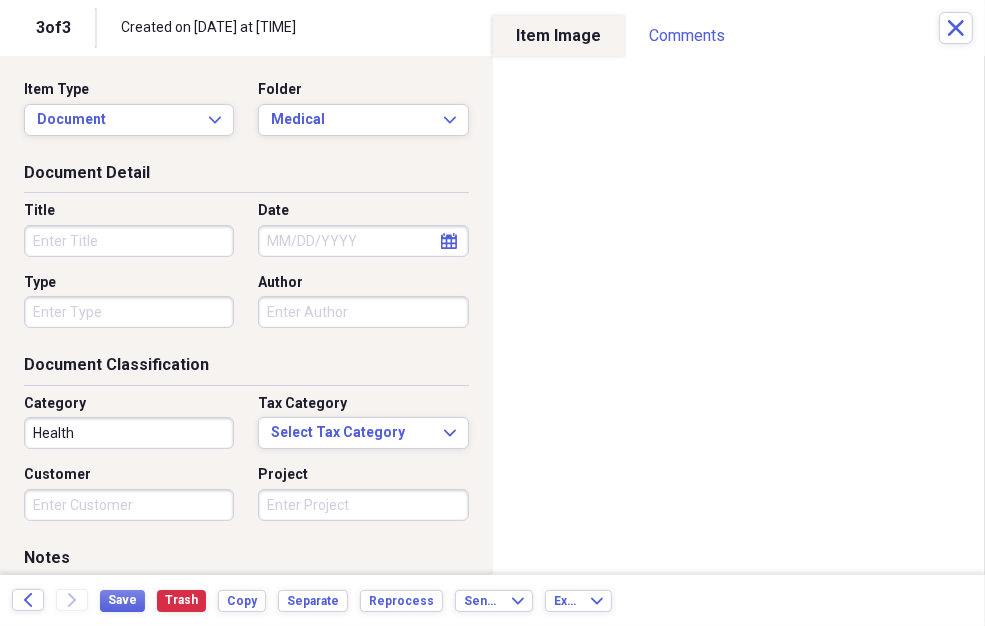 click on "Title" at bounding box center [129, 241] 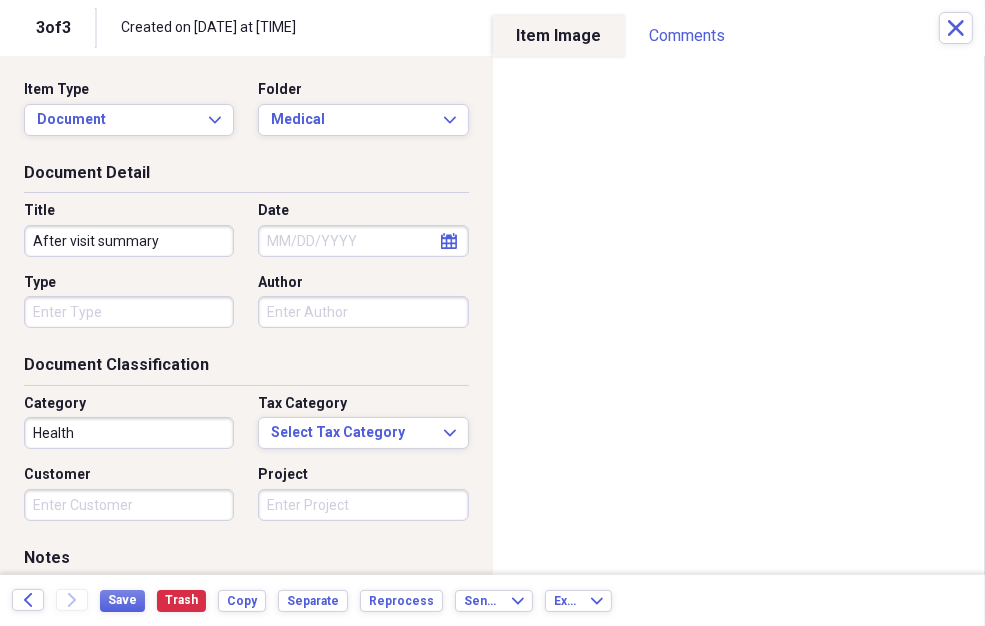 type on "After visit summary" 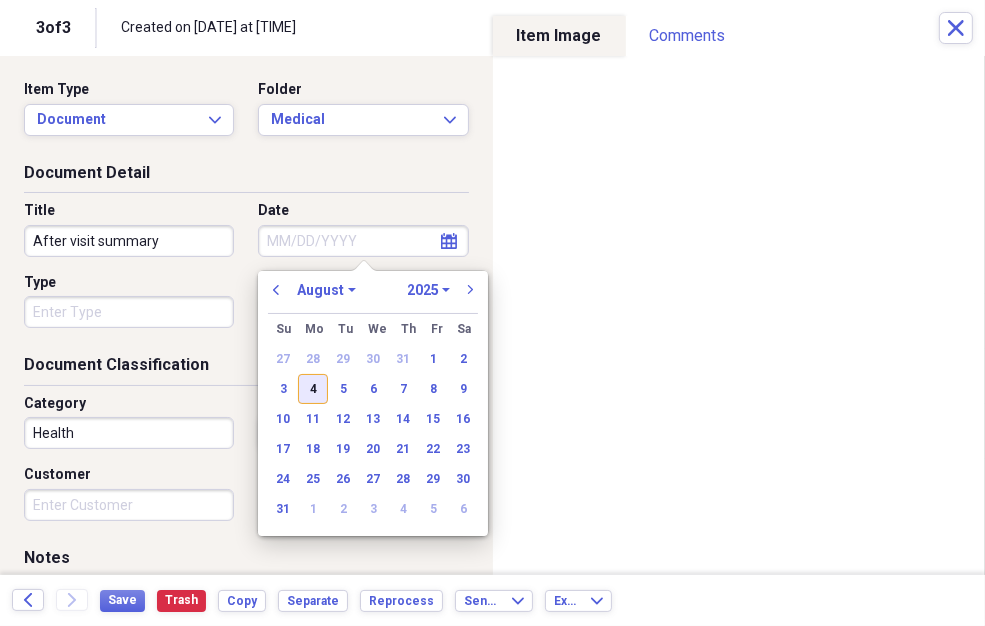 click on "4" at bounding box center [313, 389] 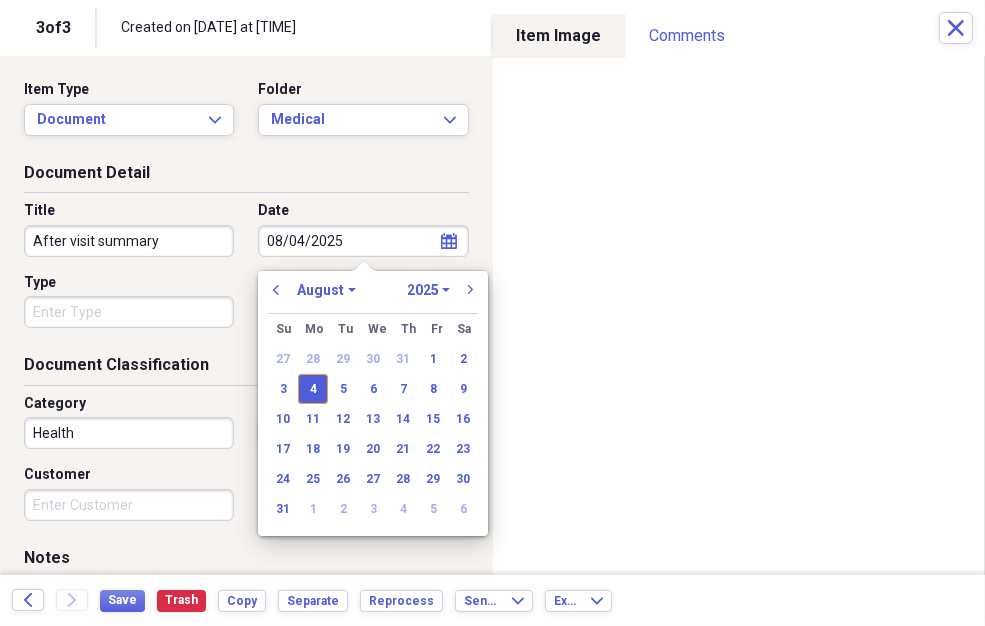 type on "08/04/2025" 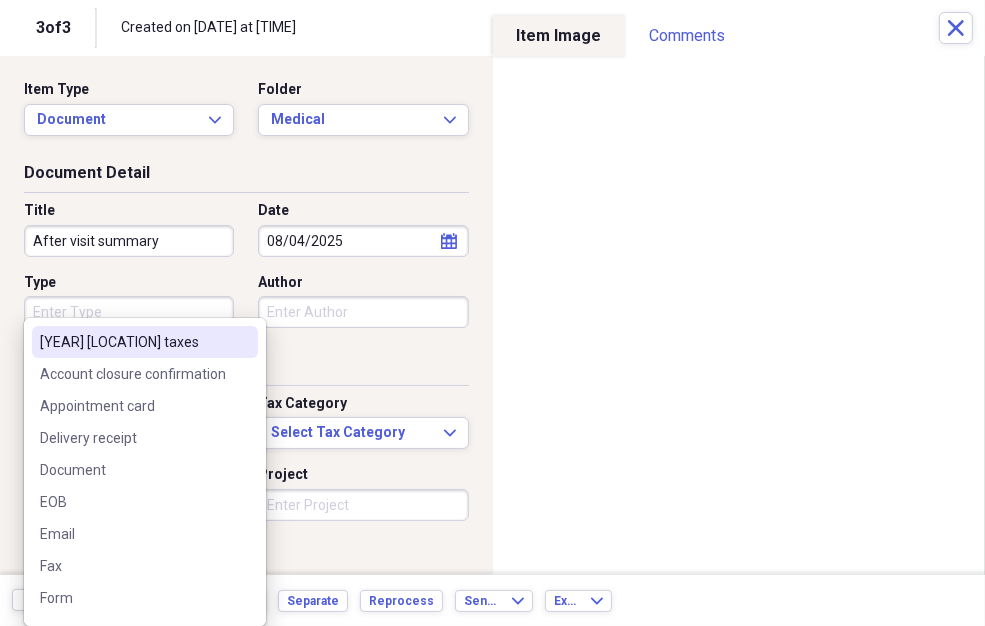 click on "Type" at bounding box center [129, 312] 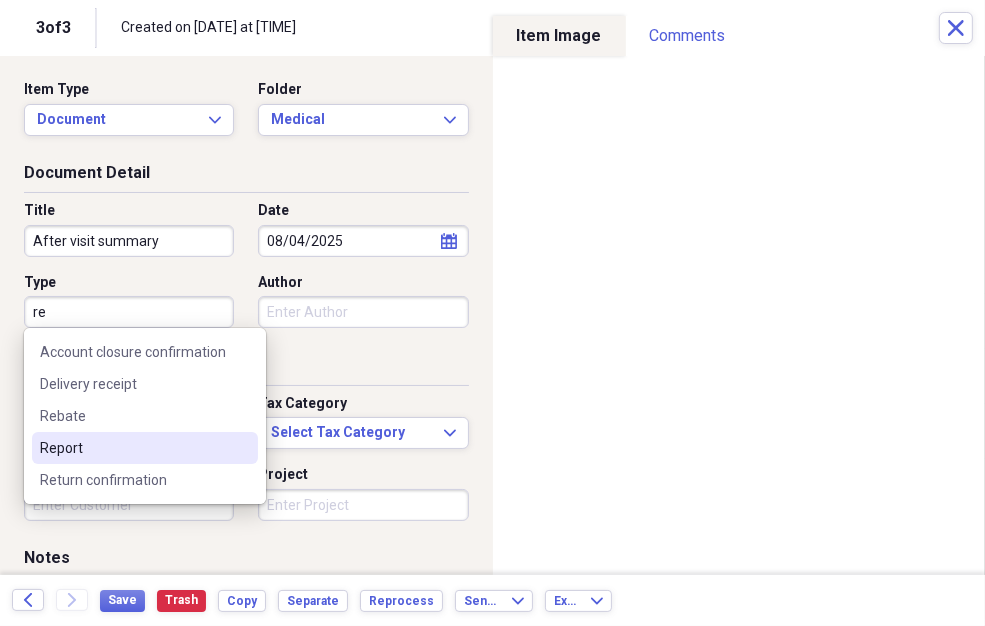 click on "Report" at bounding box center [133, 448] 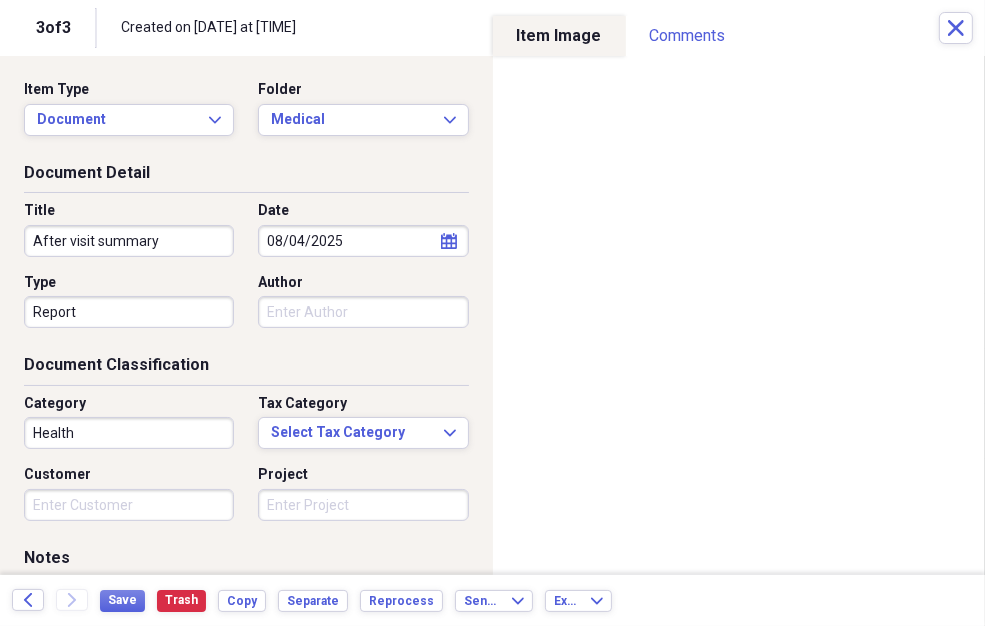 click on "Author" at bounding box center [363, 312] 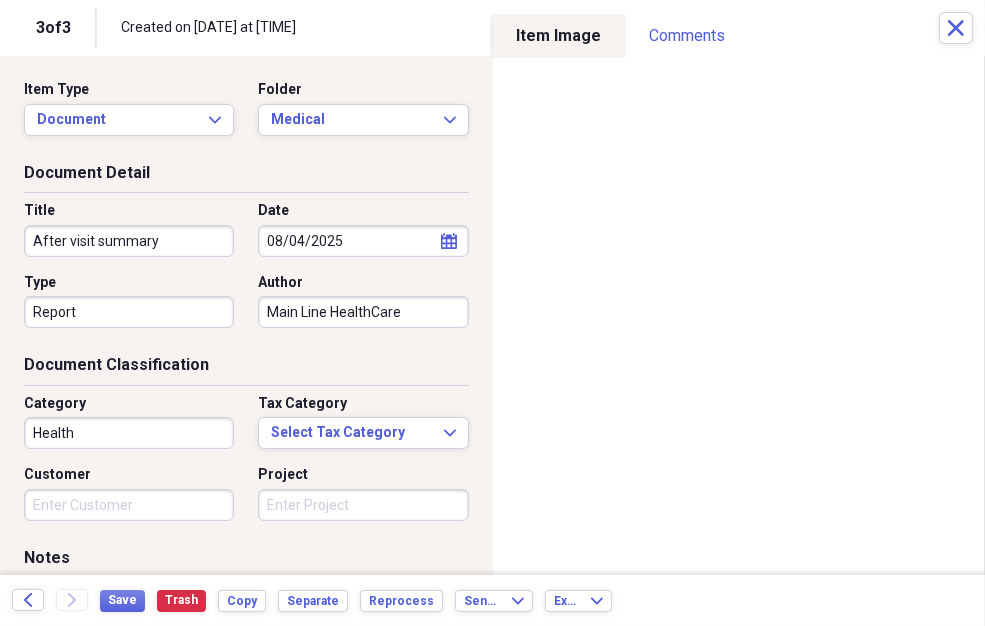 type on "Main Line HealthCare" 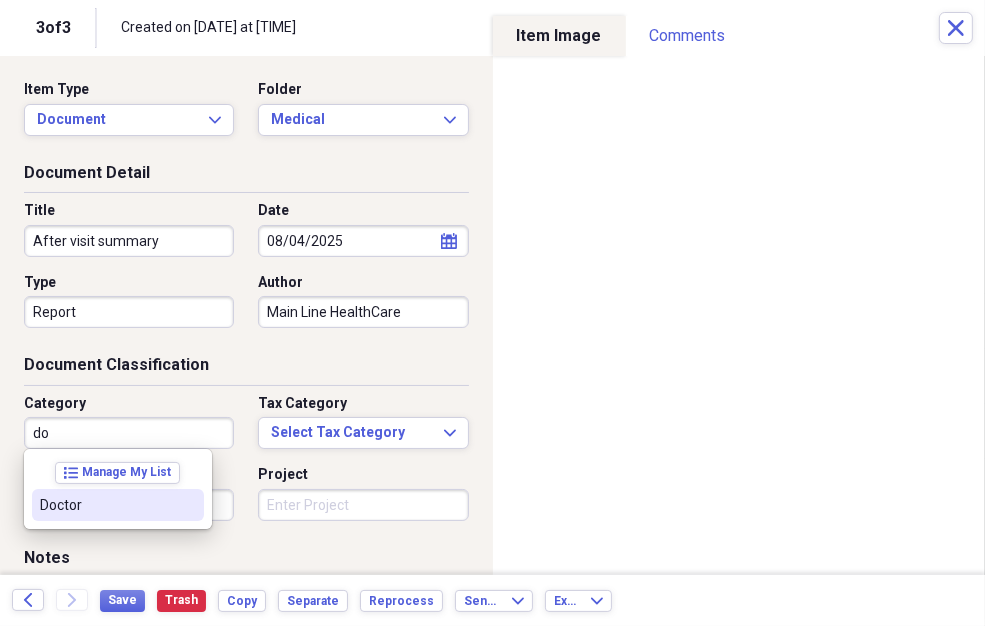 type on "Doctor" 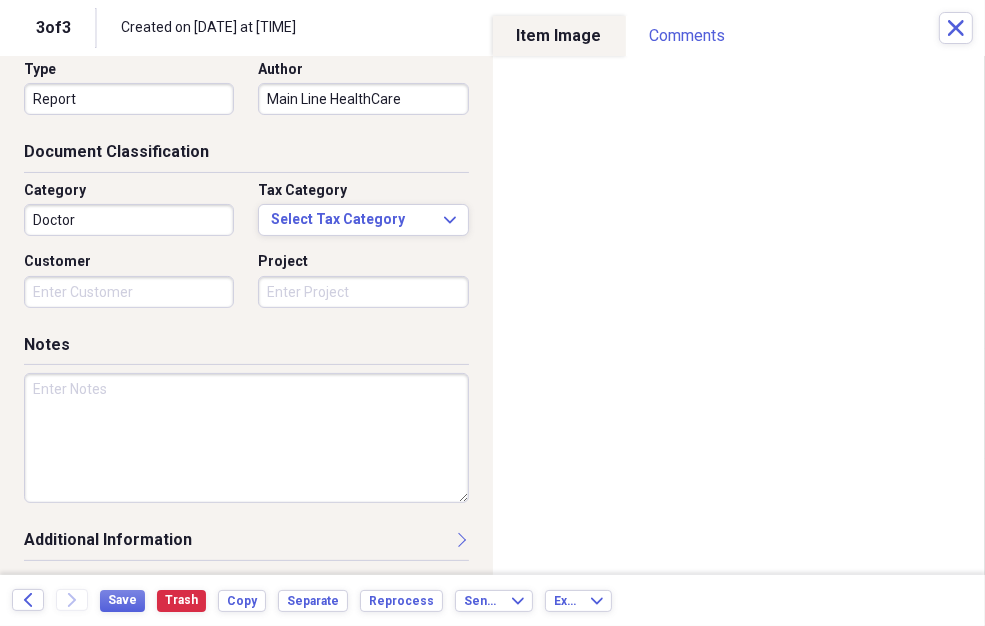 scroll, scrollTop: 214, scrollLeft: 0, axis: vertical 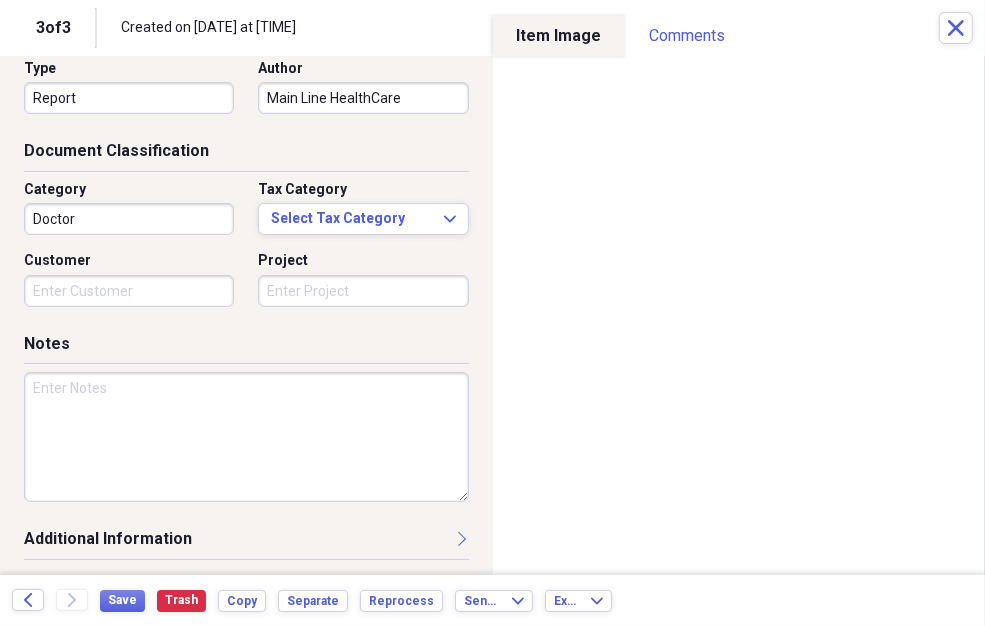 click at bounding box center [246, 437] 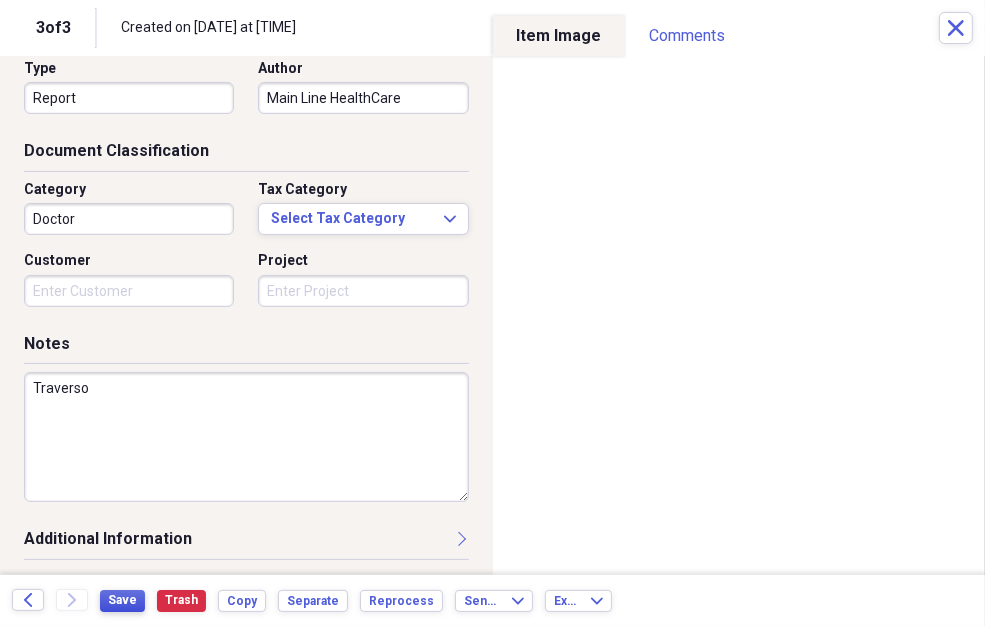 type on "Traverso" 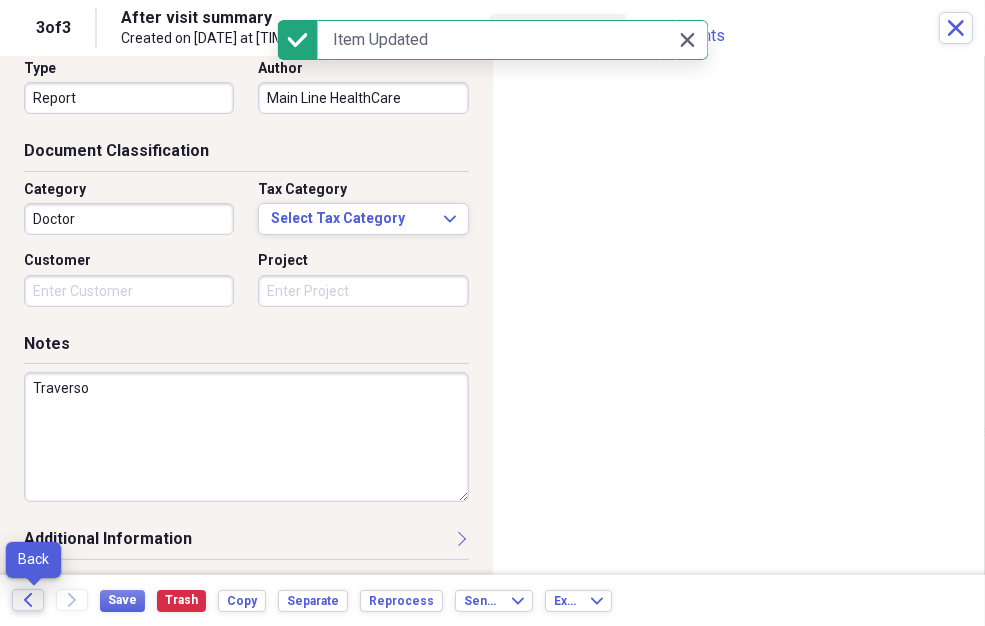 click 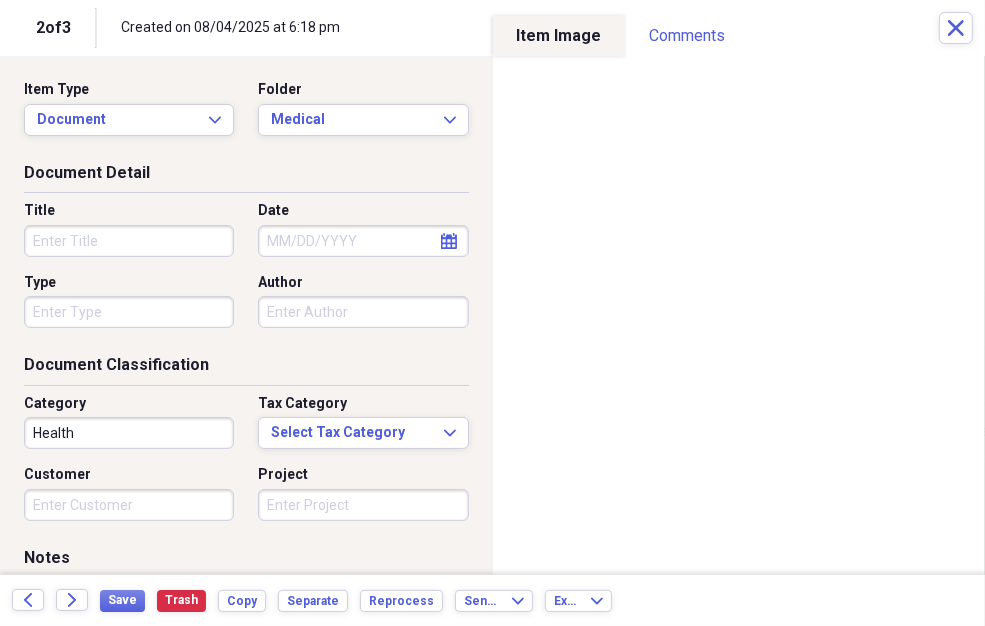 click on "Title" at bounding box center [129, 241] 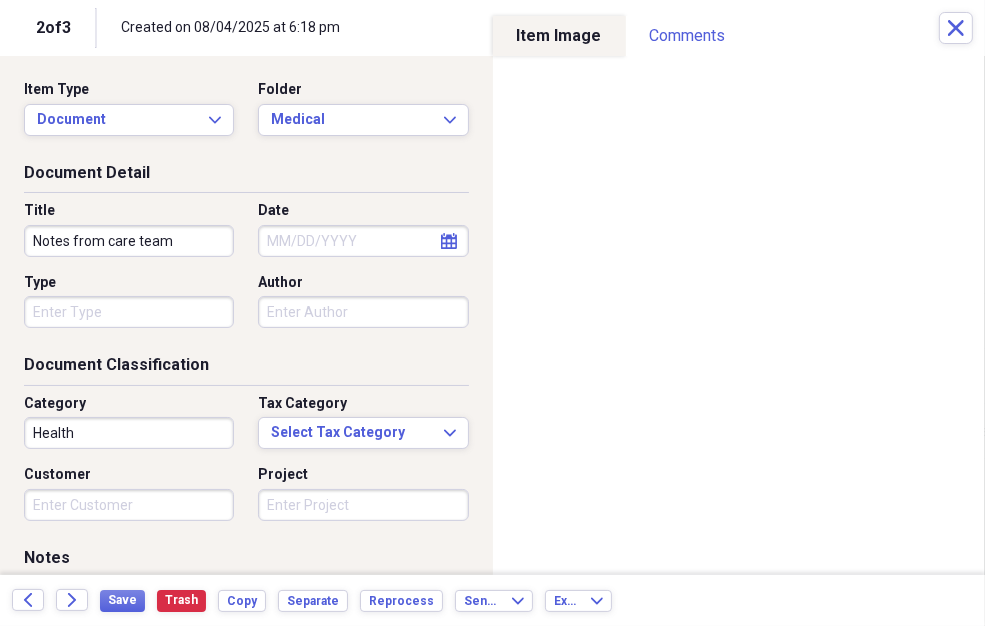 type on "Notes from care team" 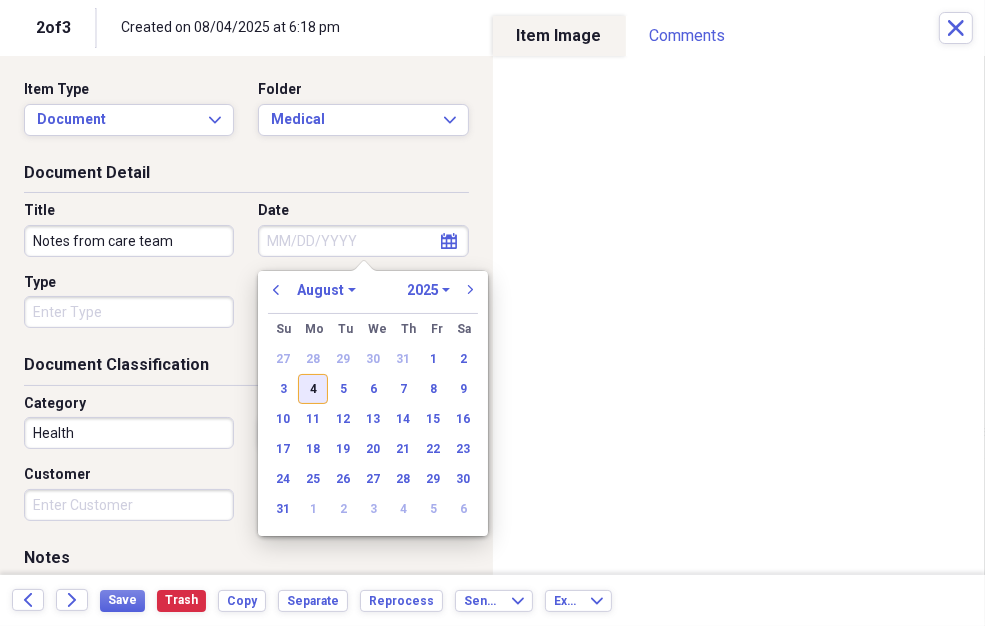 click on "4" at bounding box center (313, 389) 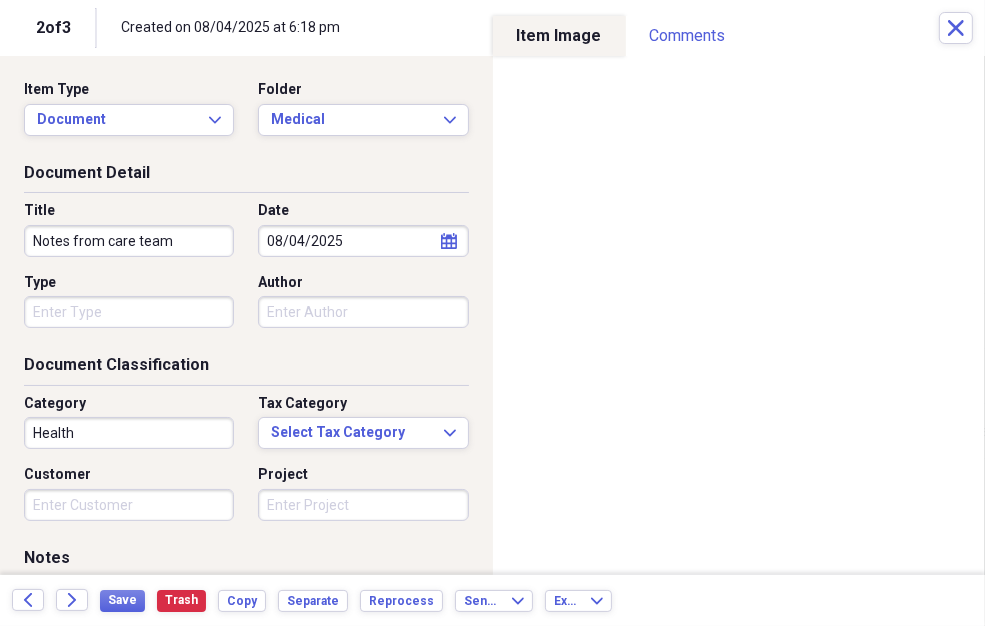 click on "Type" at bounding box center (129, 312) 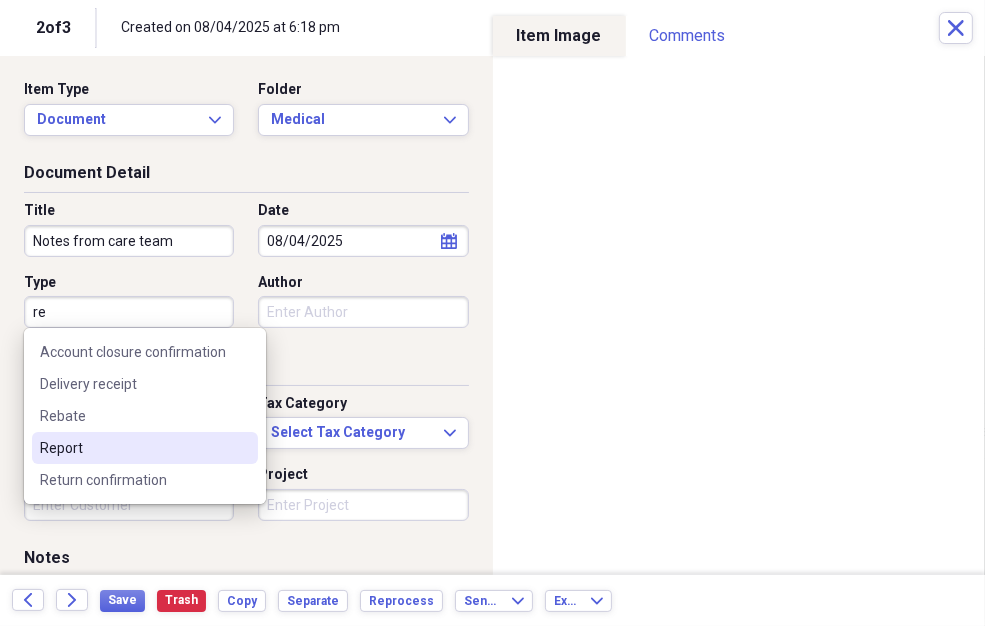 click on "Report" at bounding box center [133, 448] 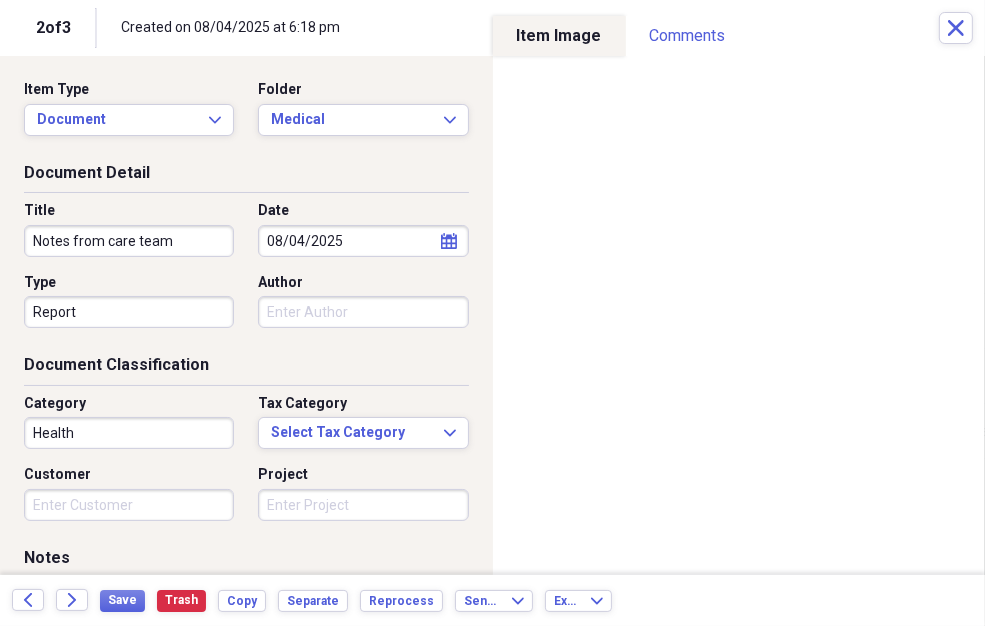click on "Author" at bounding box center (363, 312) 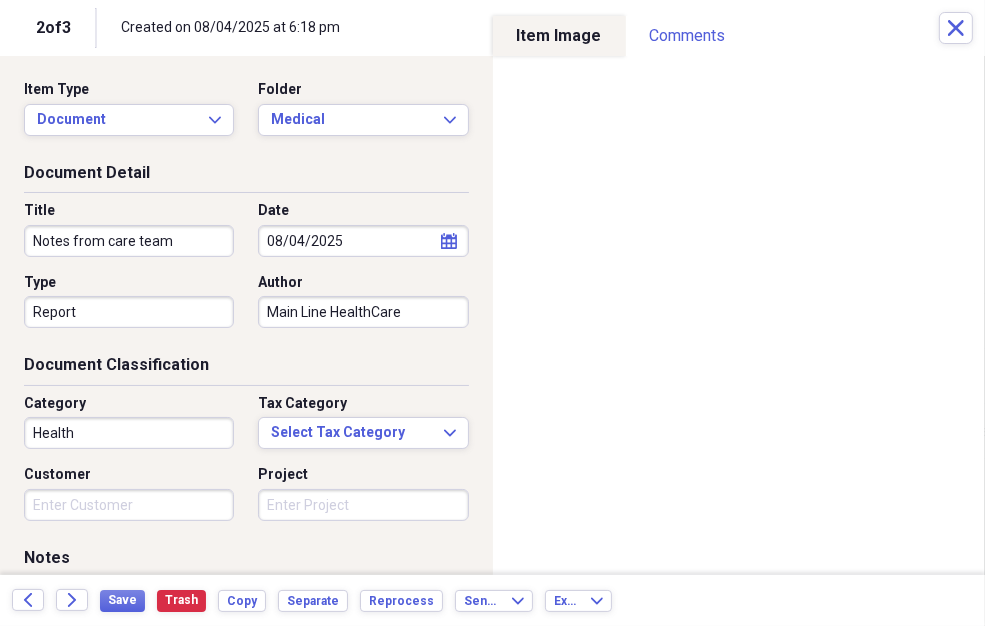 type on "Main Line HealthCare" 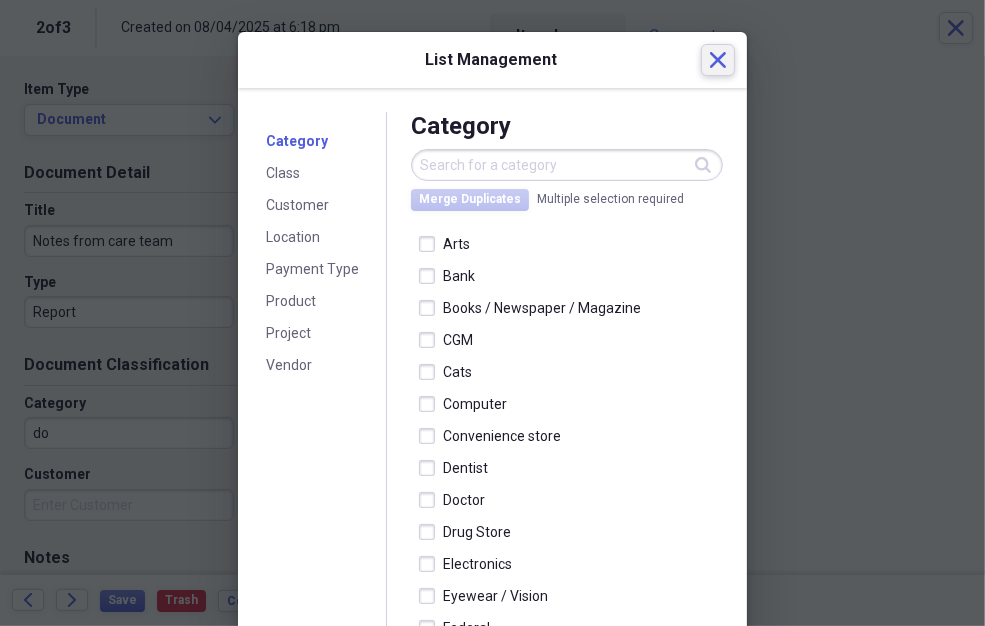 click 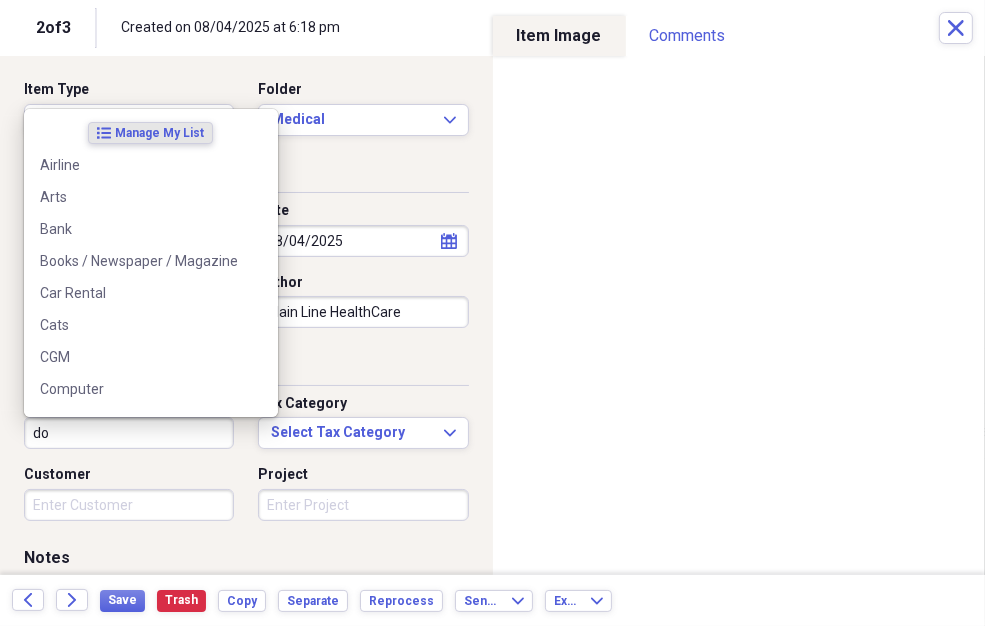 click on "do" at bounding box center [129, 433] 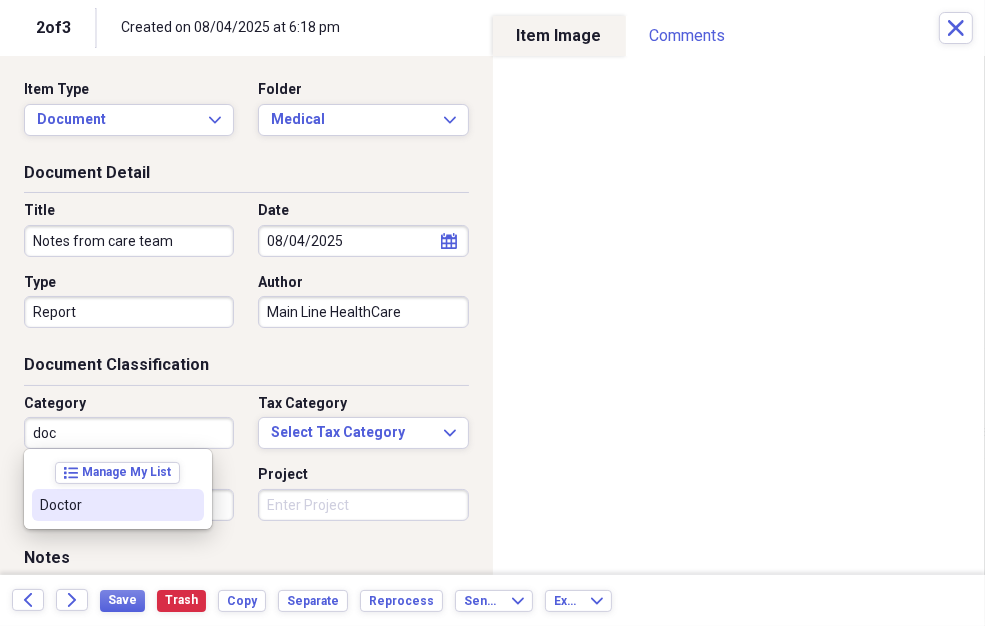 click on "Doctor" at bounding box center (106, 505) 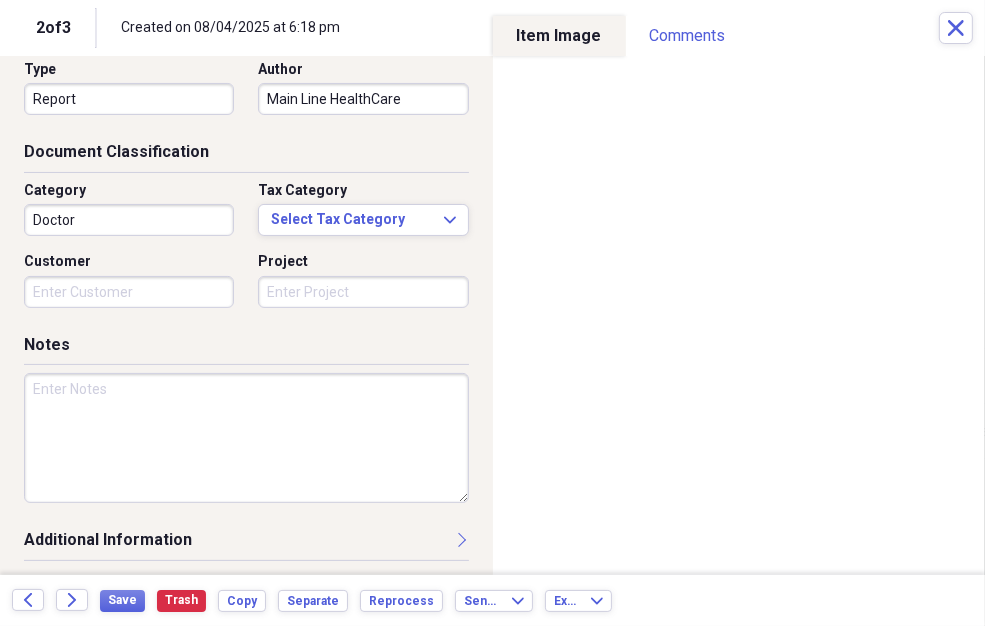 scroll, scrollTop: 214, scrollLeft: 0, axis: vertical 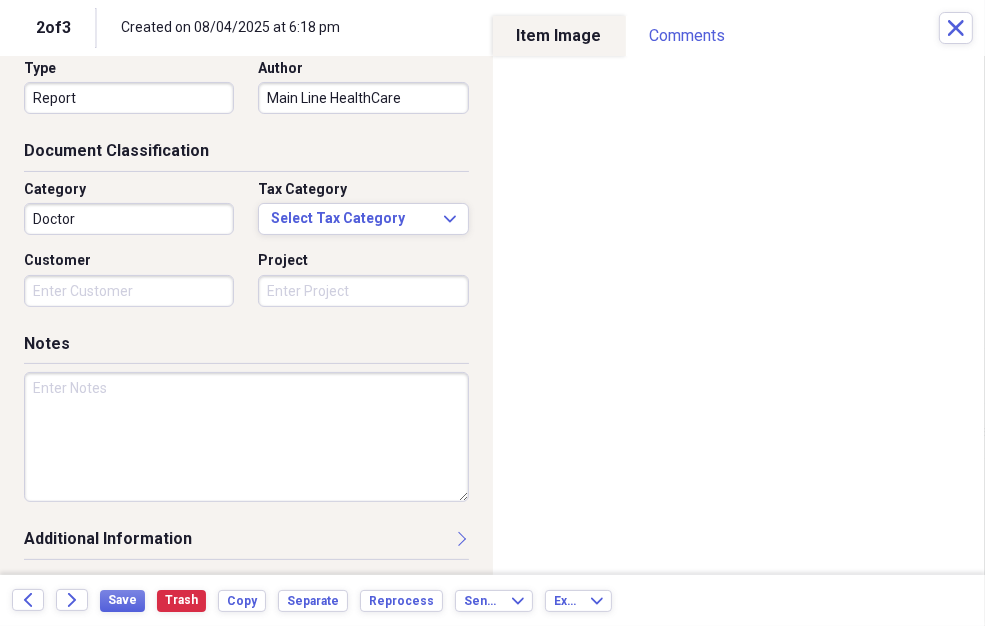 click at bounding box center [246, 437] 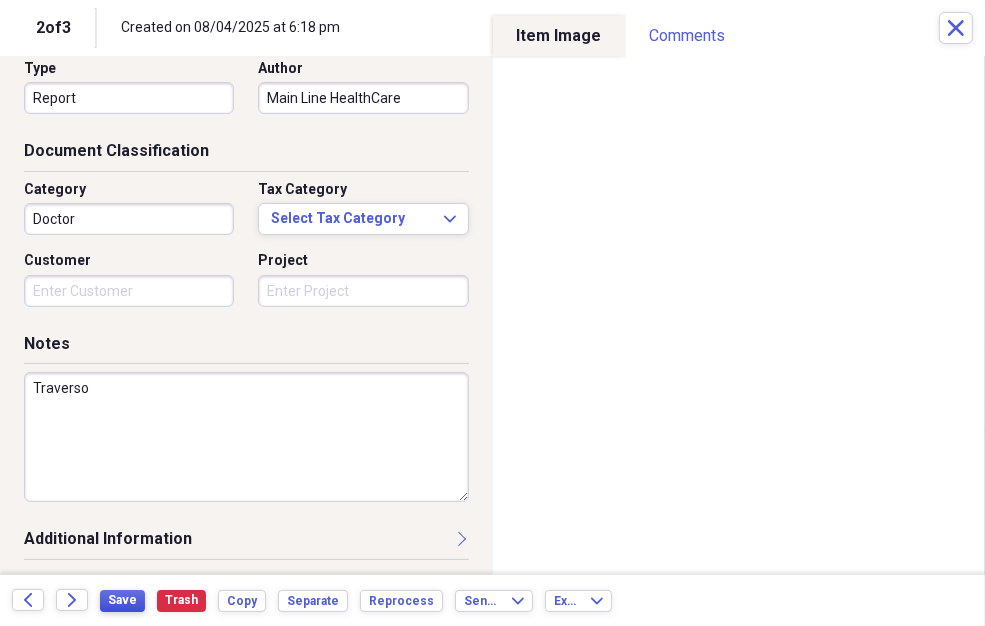 type on "Traverso" 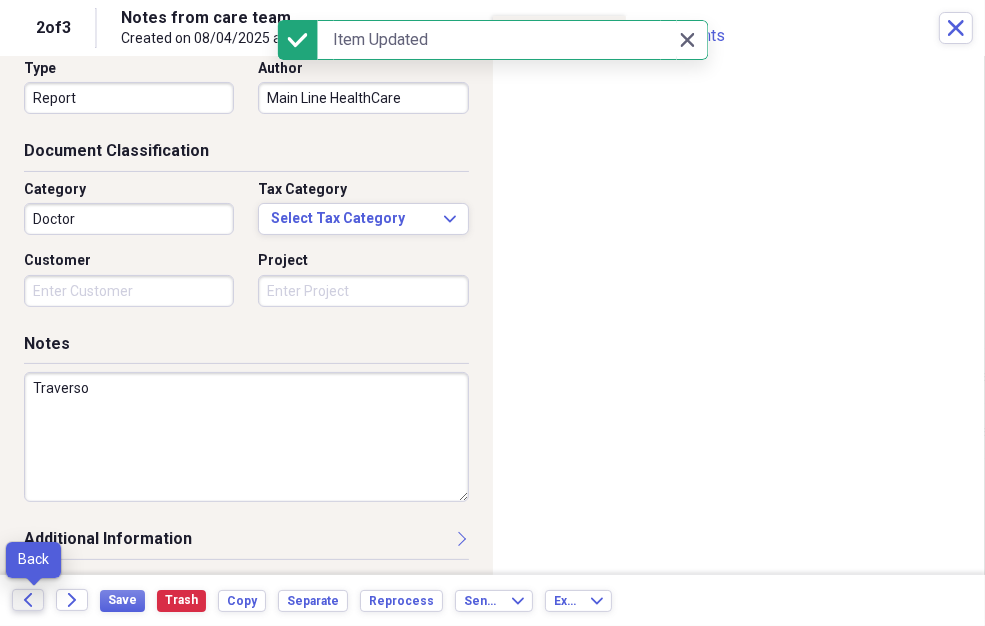 click on "Back" 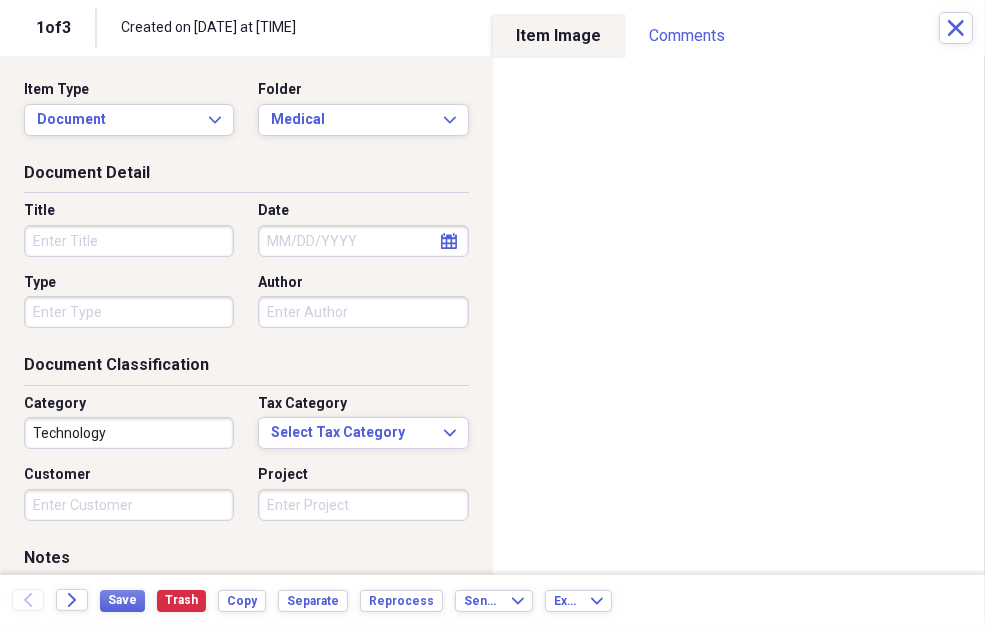 click on "Title" at bounding box center (129, 241) 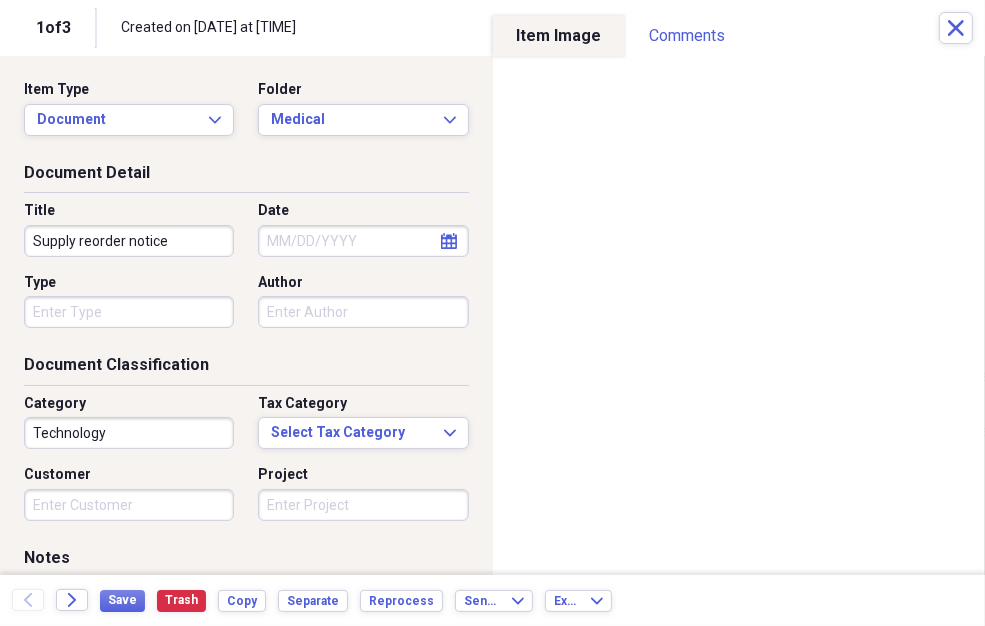 type on "Supply reorder notice" 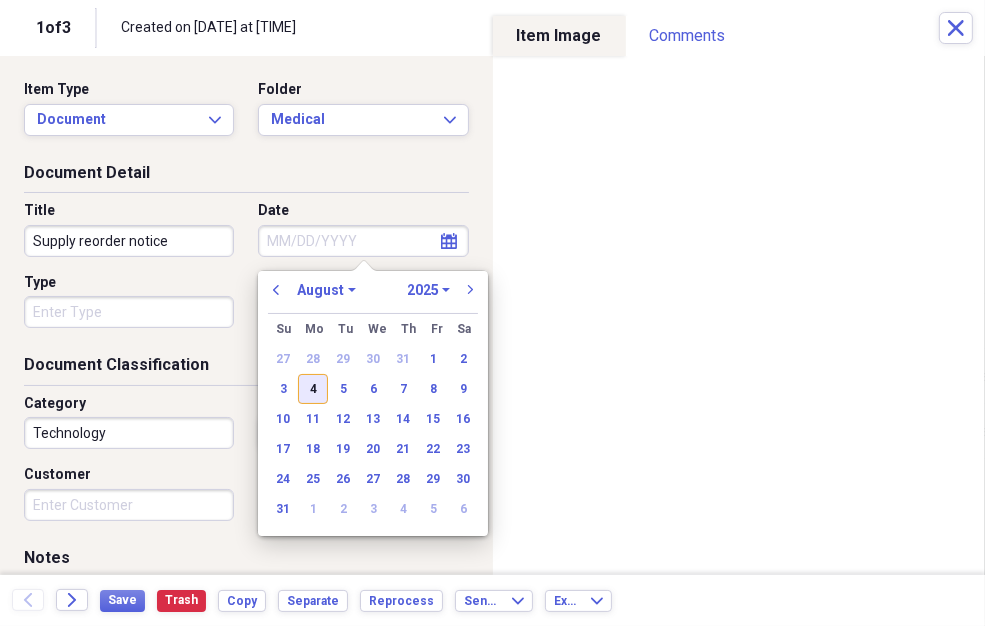 click on "4" at bounding box center [313, 389] 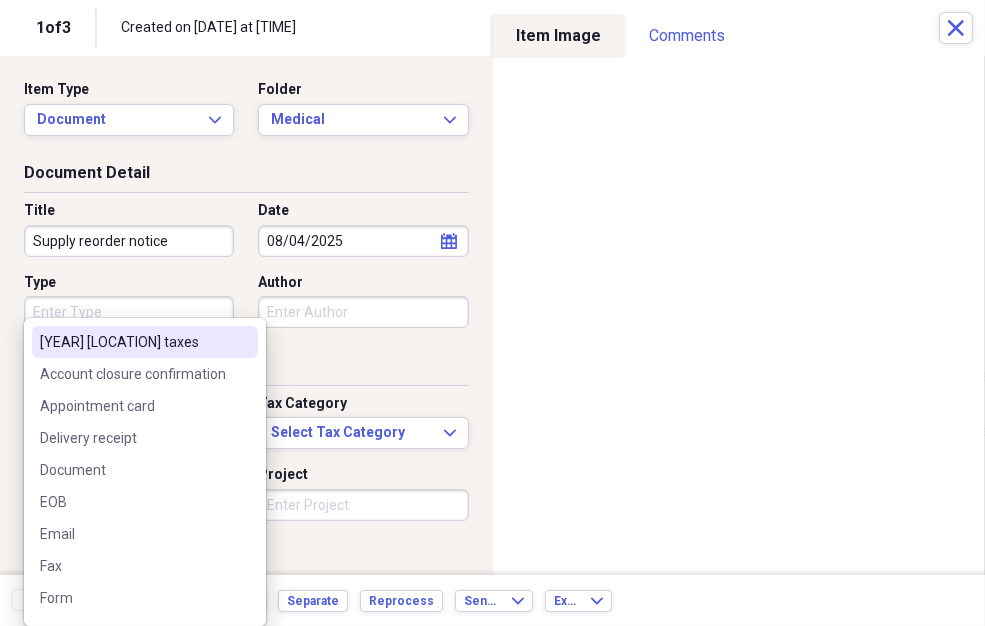click on "Type" at bounding box center (129, 312) 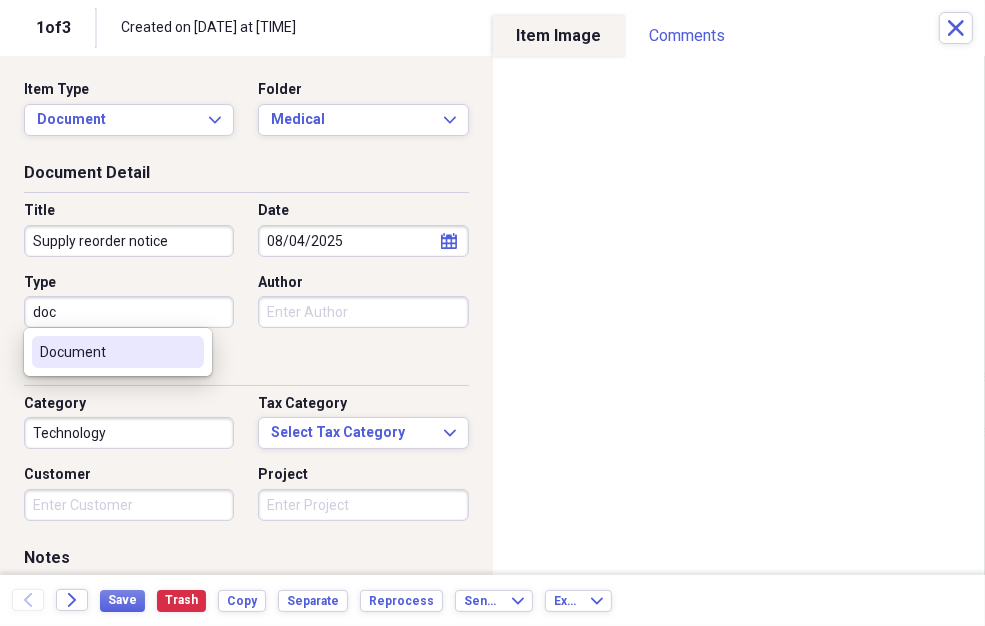 drag, startPoint x: 71, startPoint y: 320, endPoint x: 46, endPoint y: 313, distance: 25.96151 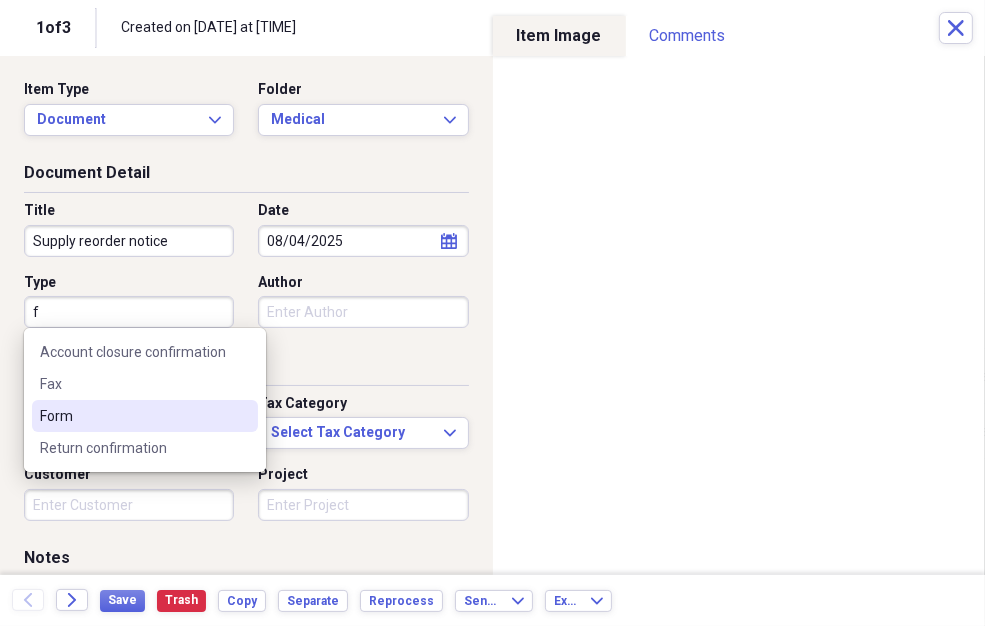 click on "Form" at bounding box center (133, 416) 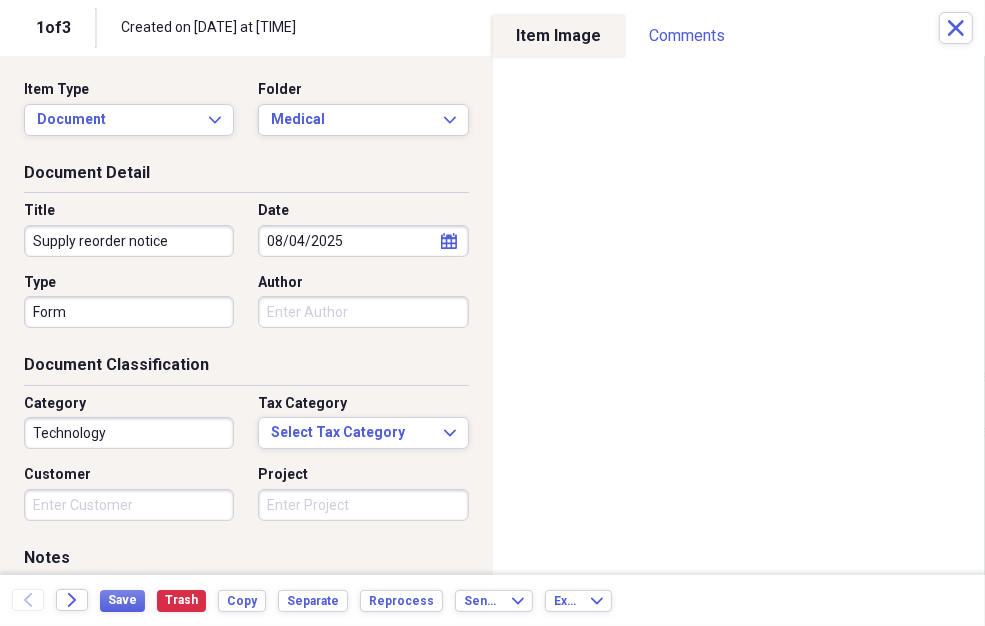 click on "Author" at bounding box center [363, 312] 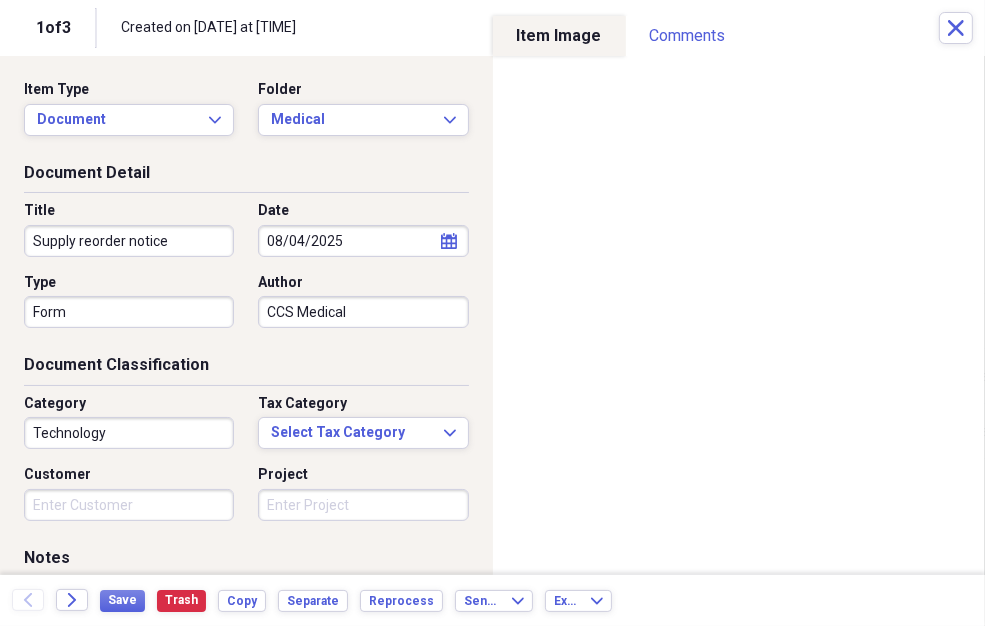 type on "CCS Medical" 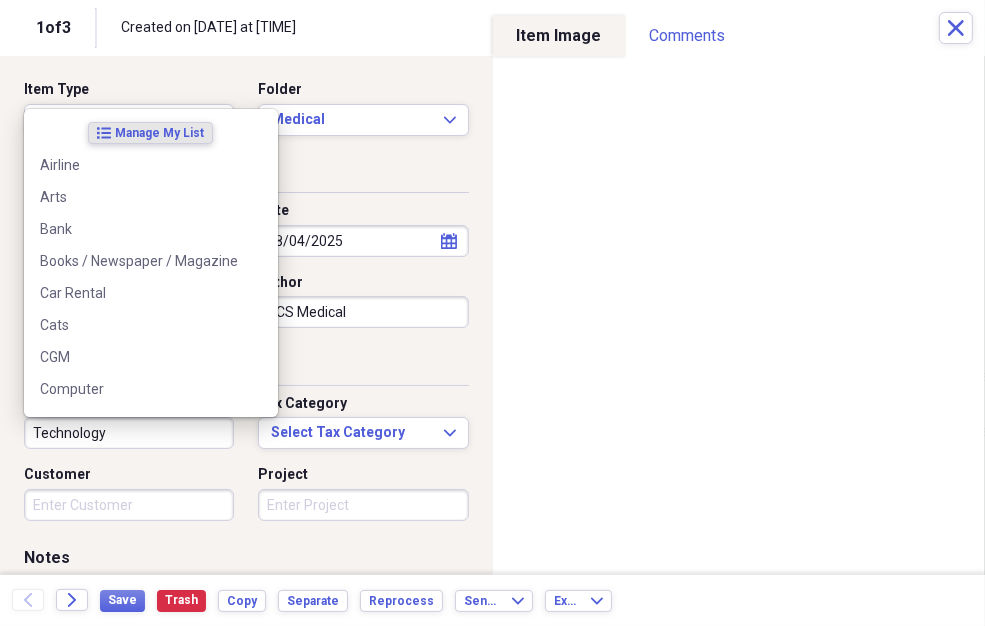 click on "Technology" at bounding box center [129, 433] 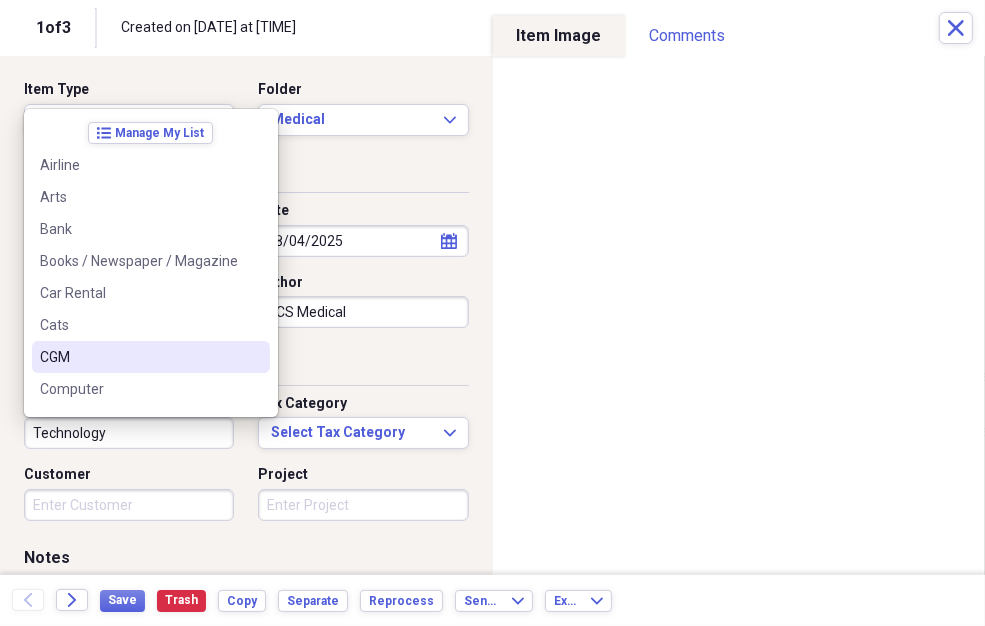 click on "CGM" at bounding box center (151, 357) 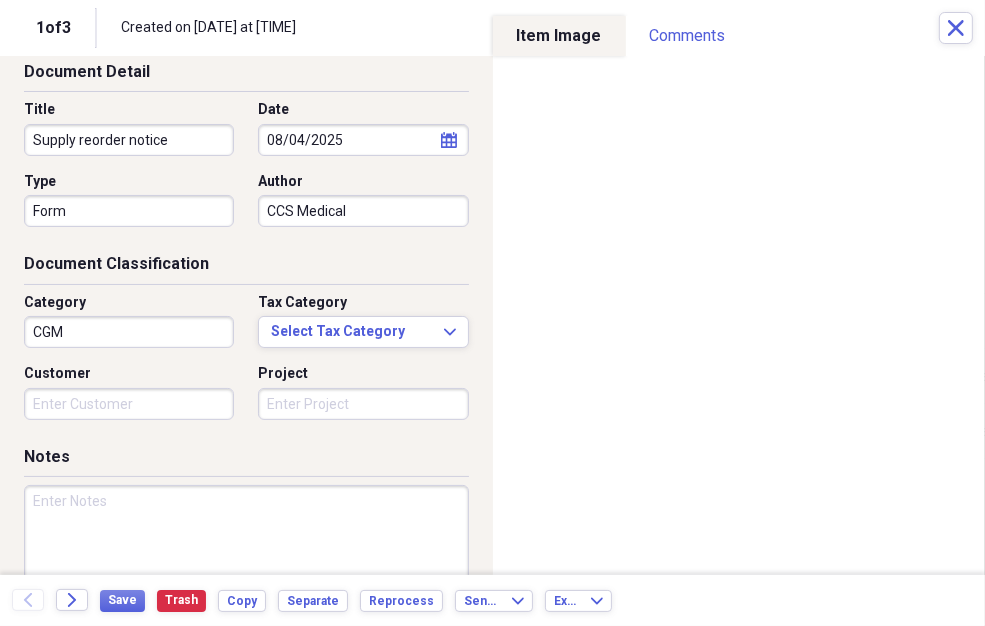 scroll, scrollTop: 153, scrollLeft: 0, axis: vertical 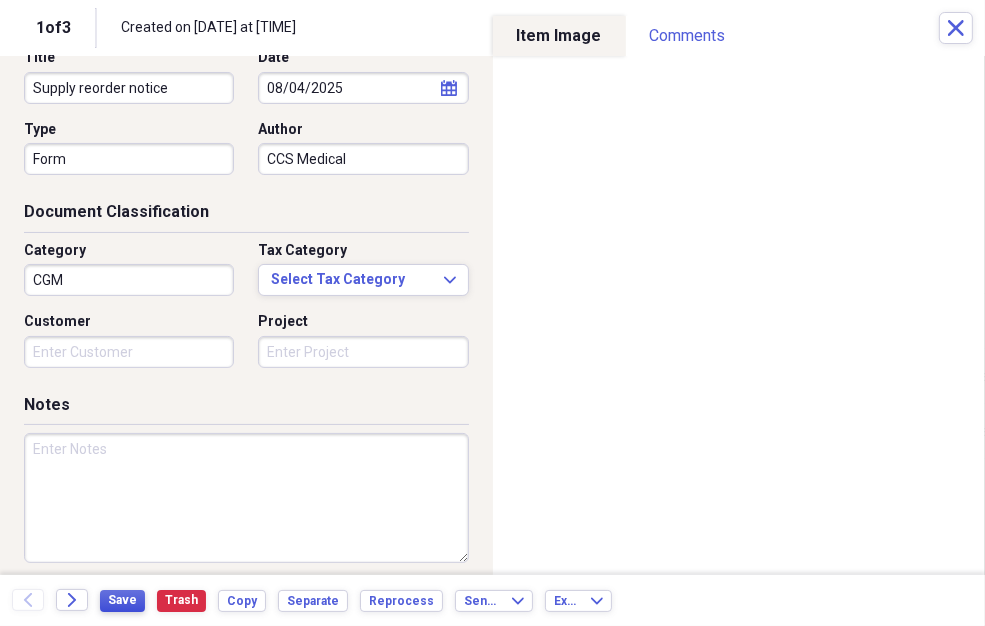 click on "Save" at bounding box center [122, 600] 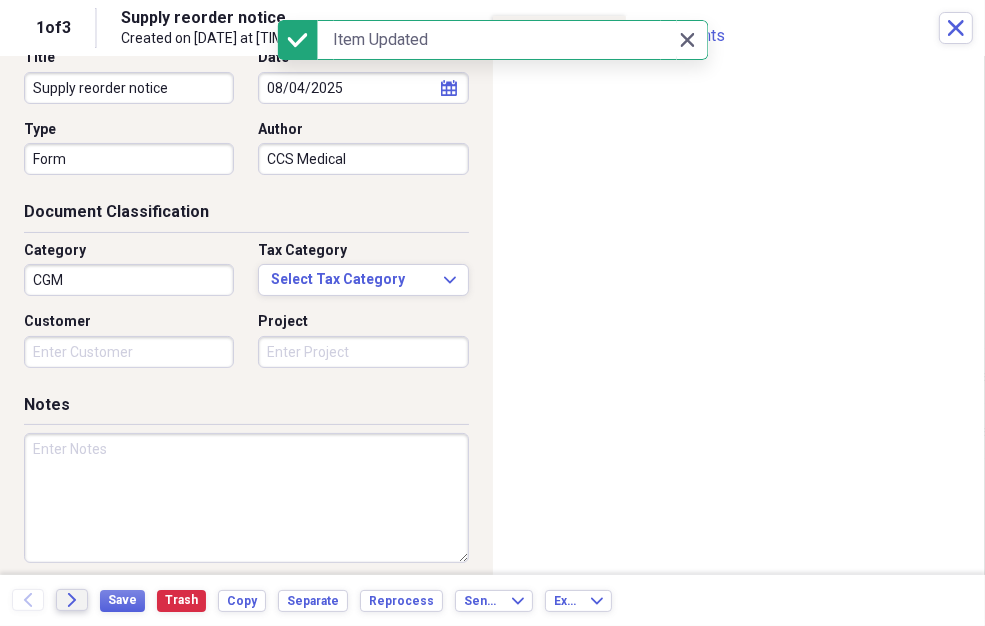 click 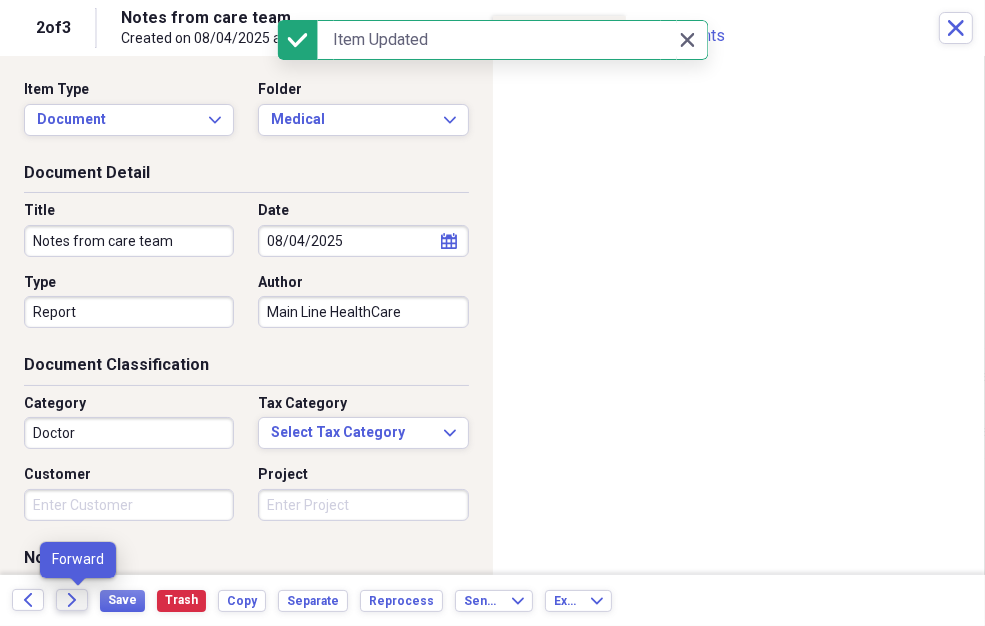 click on "Forward" 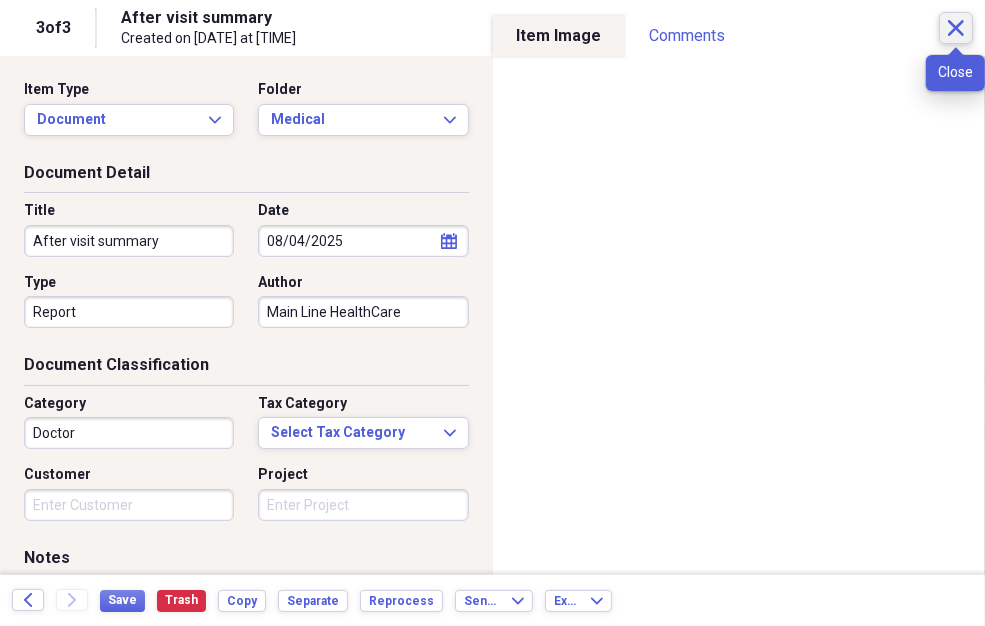 click on "Close" 